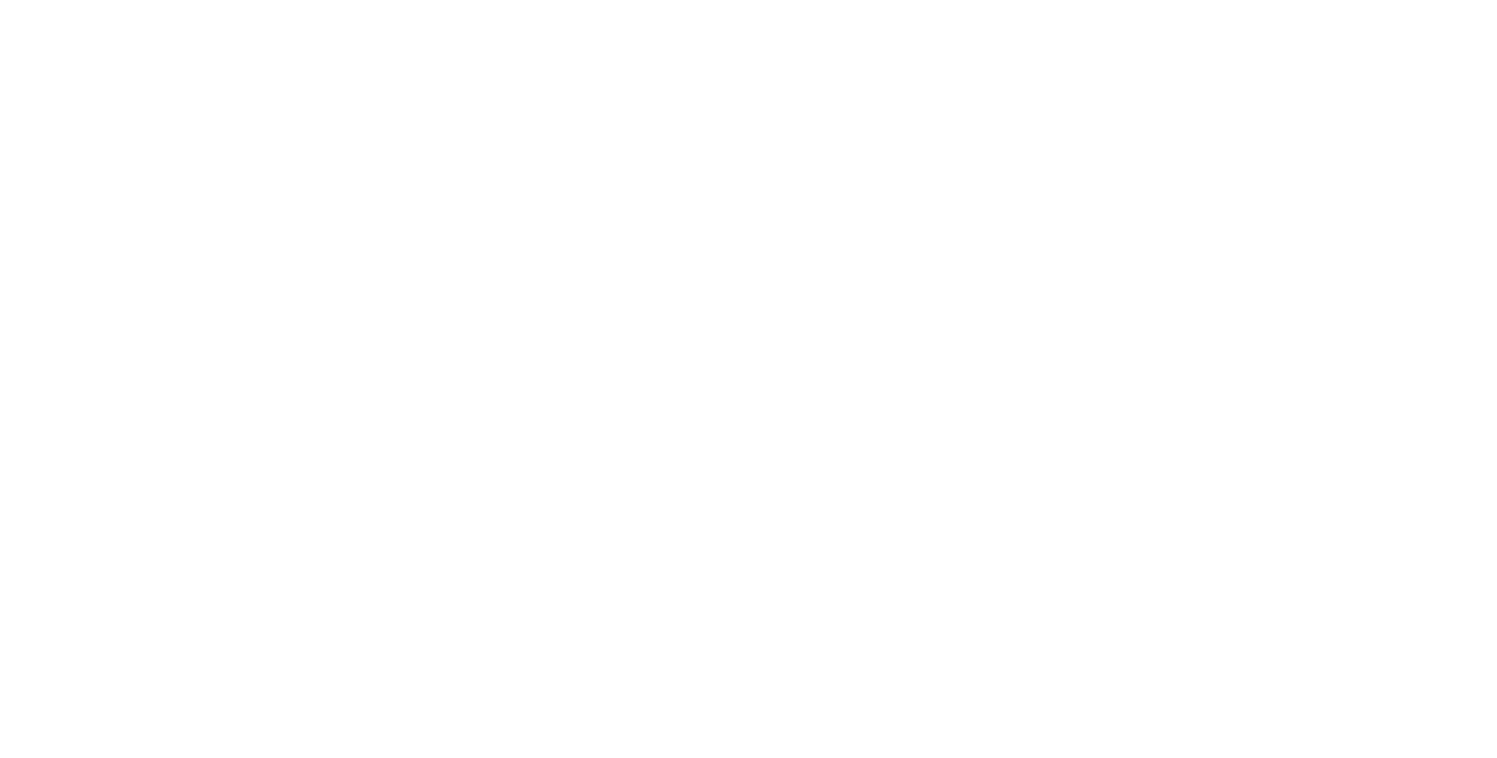 scroll, scrollTop: 0, scrollLeft: 0, axis: both 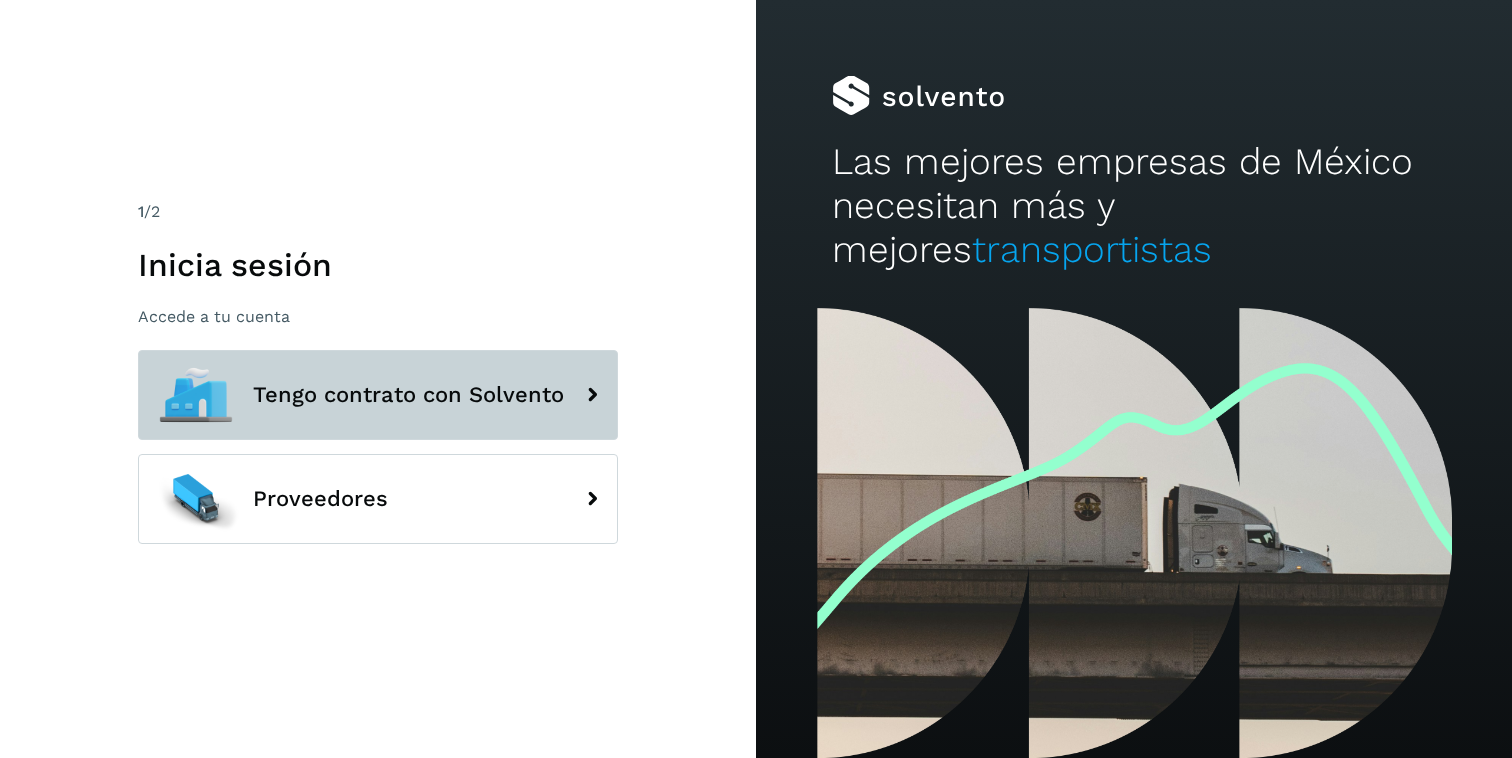 click on "Tengo contrato con Solvento" 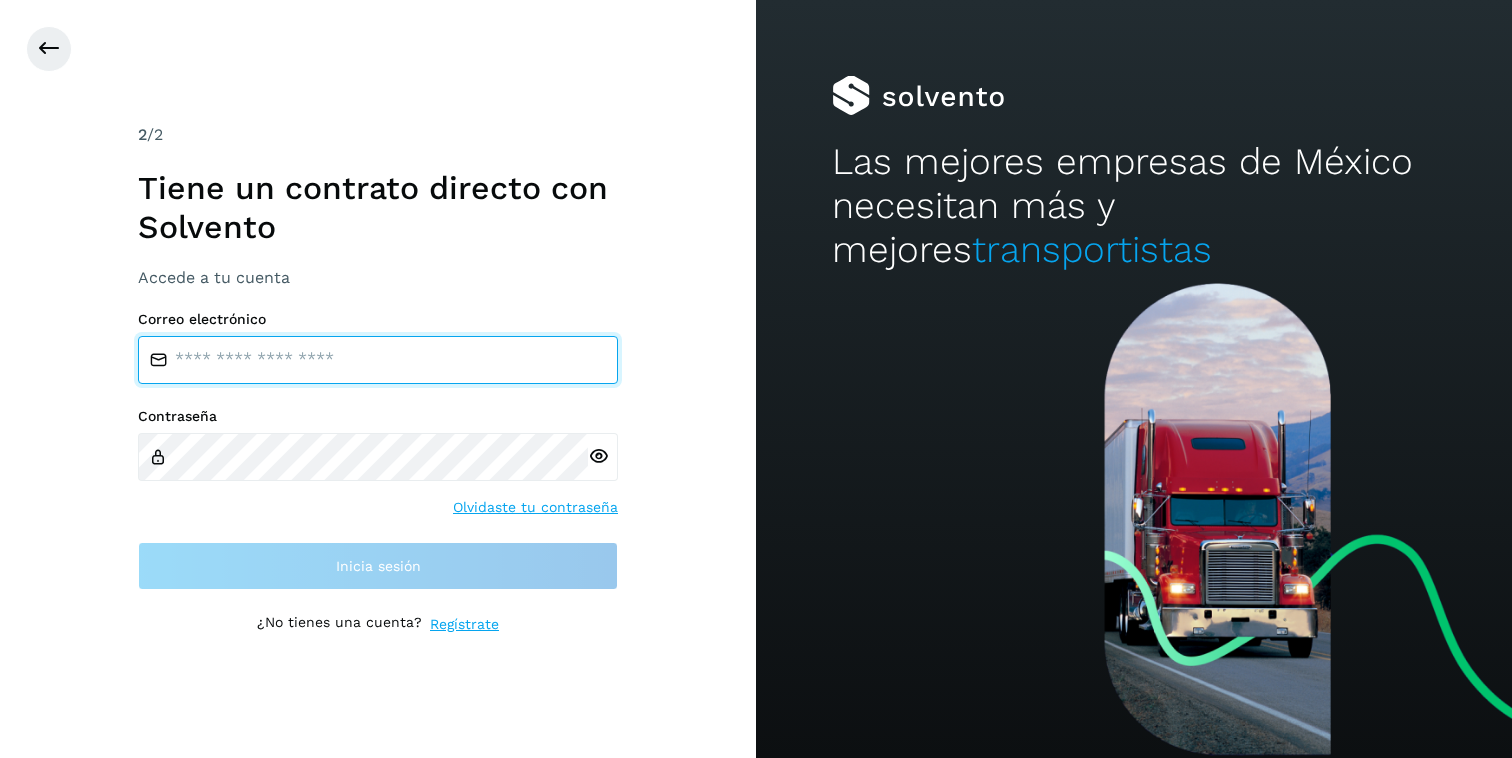 click at bounding box center (378, 360) 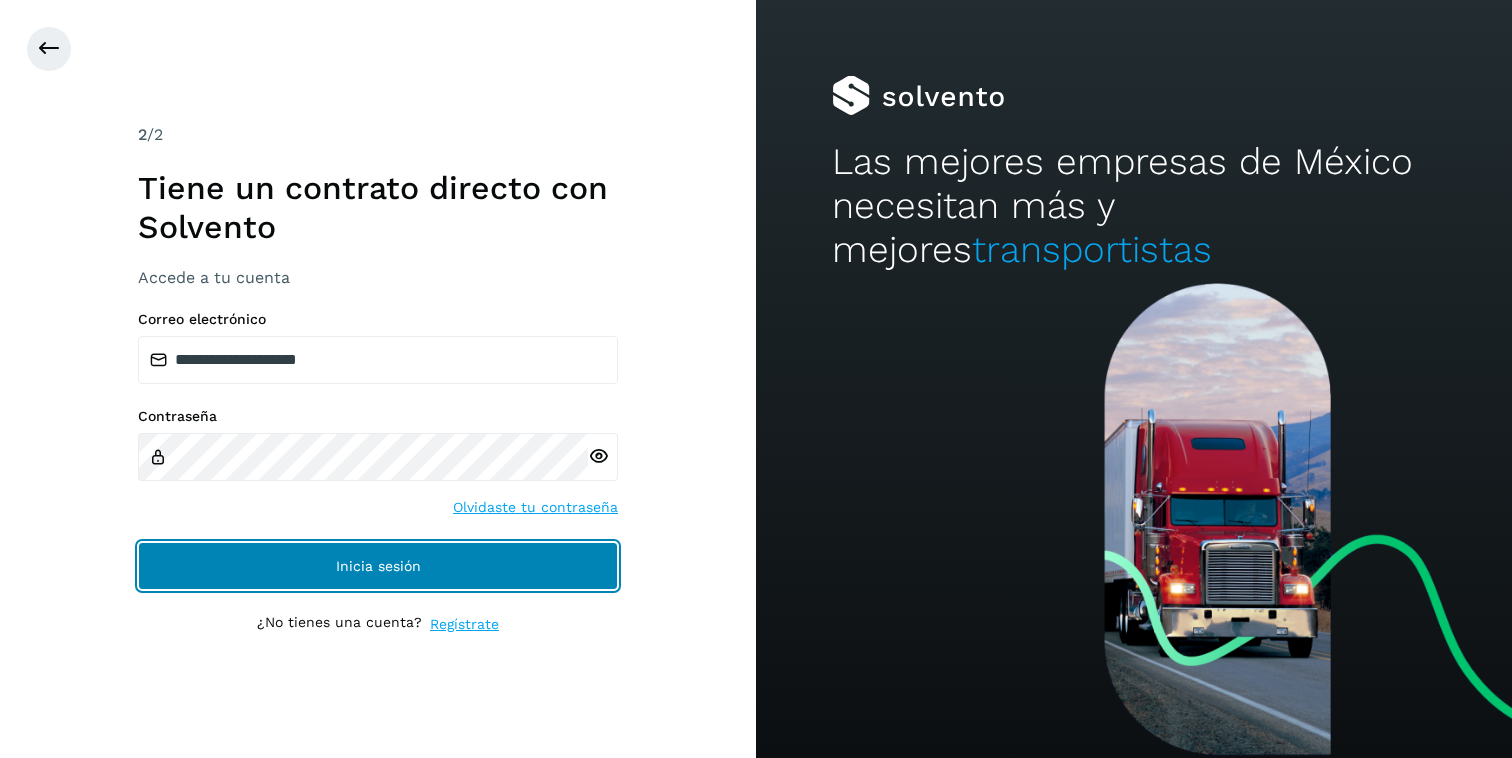 click on "Inicia sesión" at bounding box center (378, 566) 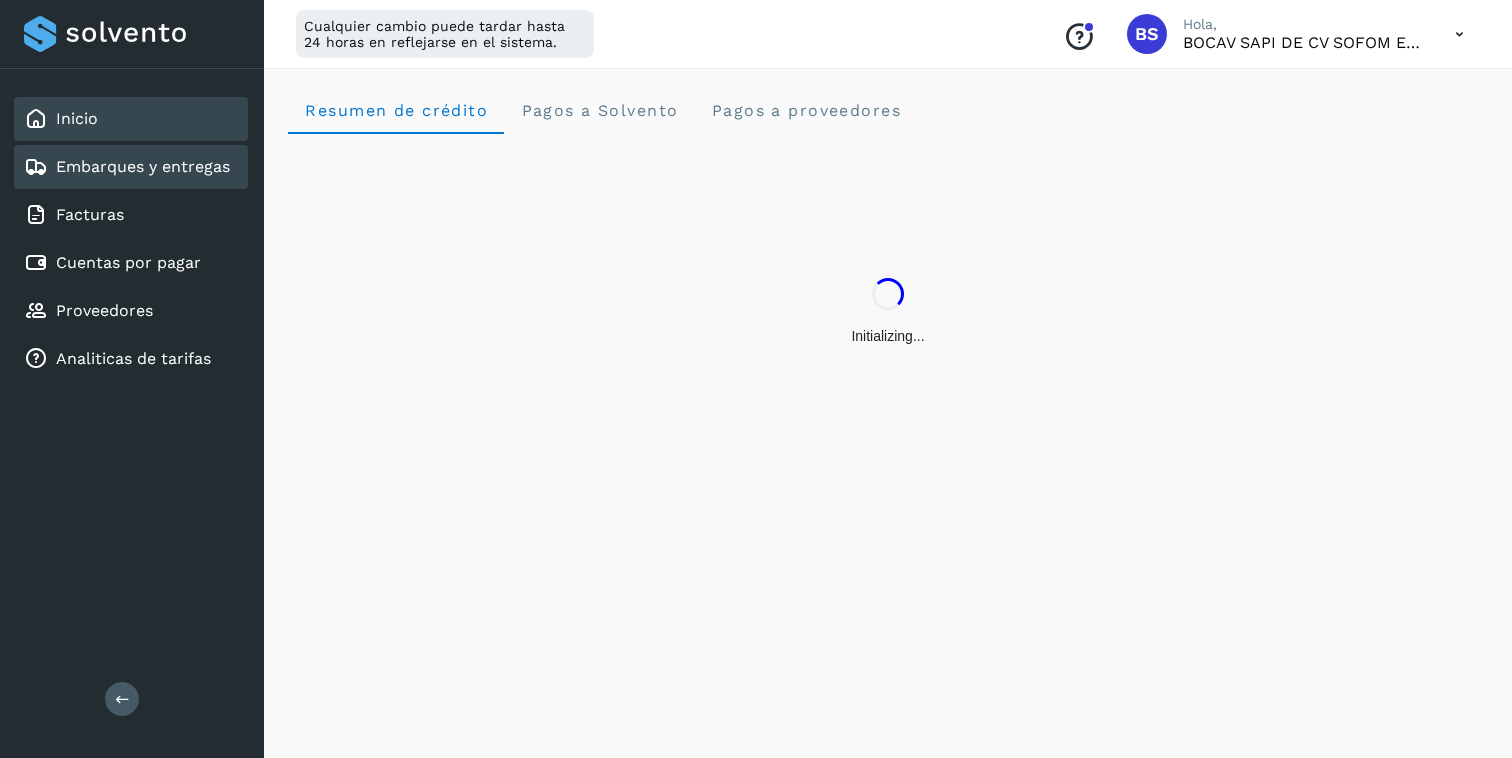 click on "Embarques y entregas" at bounding box center (143, 166) 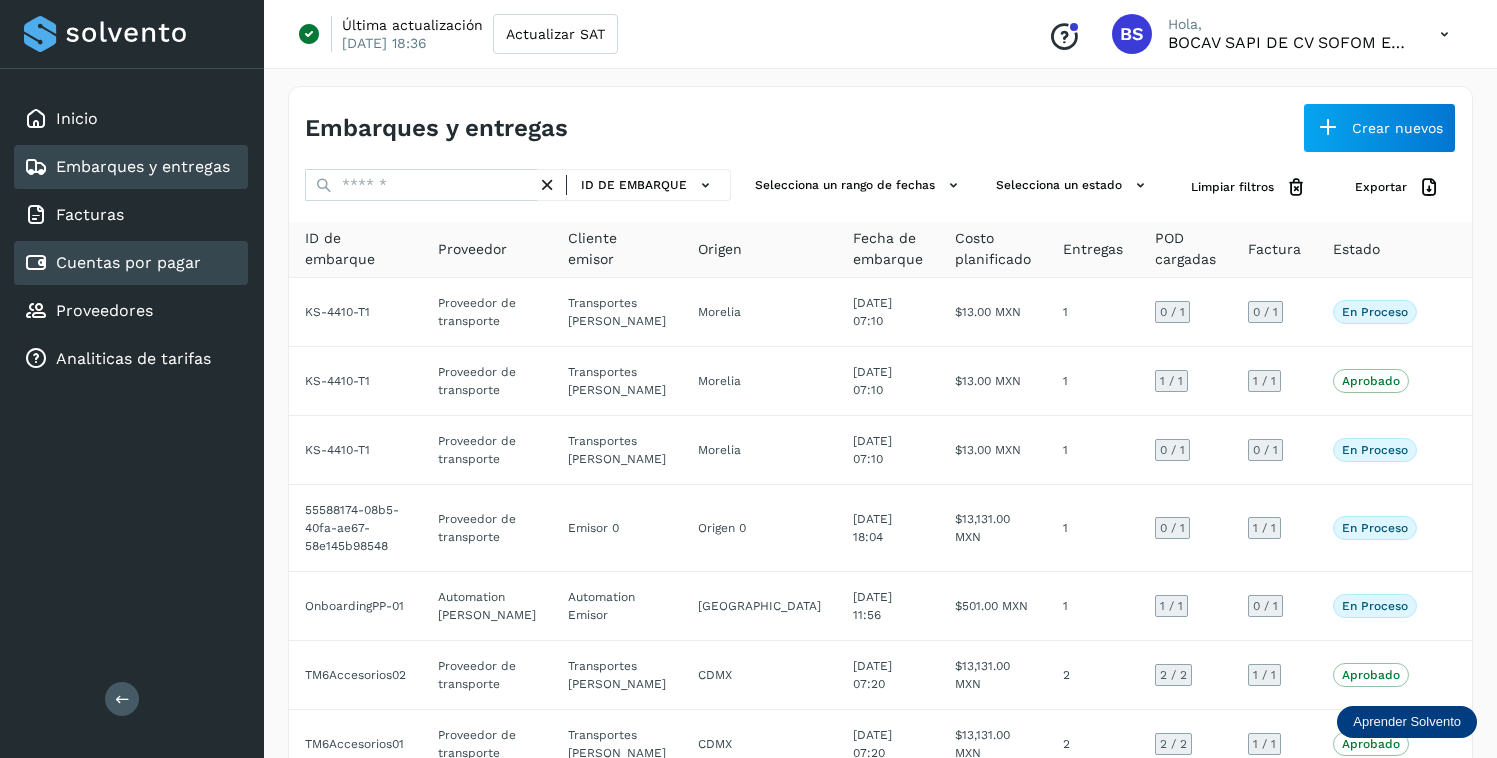 click on "Cuentas por pagar" at bounding box center [128, 262] 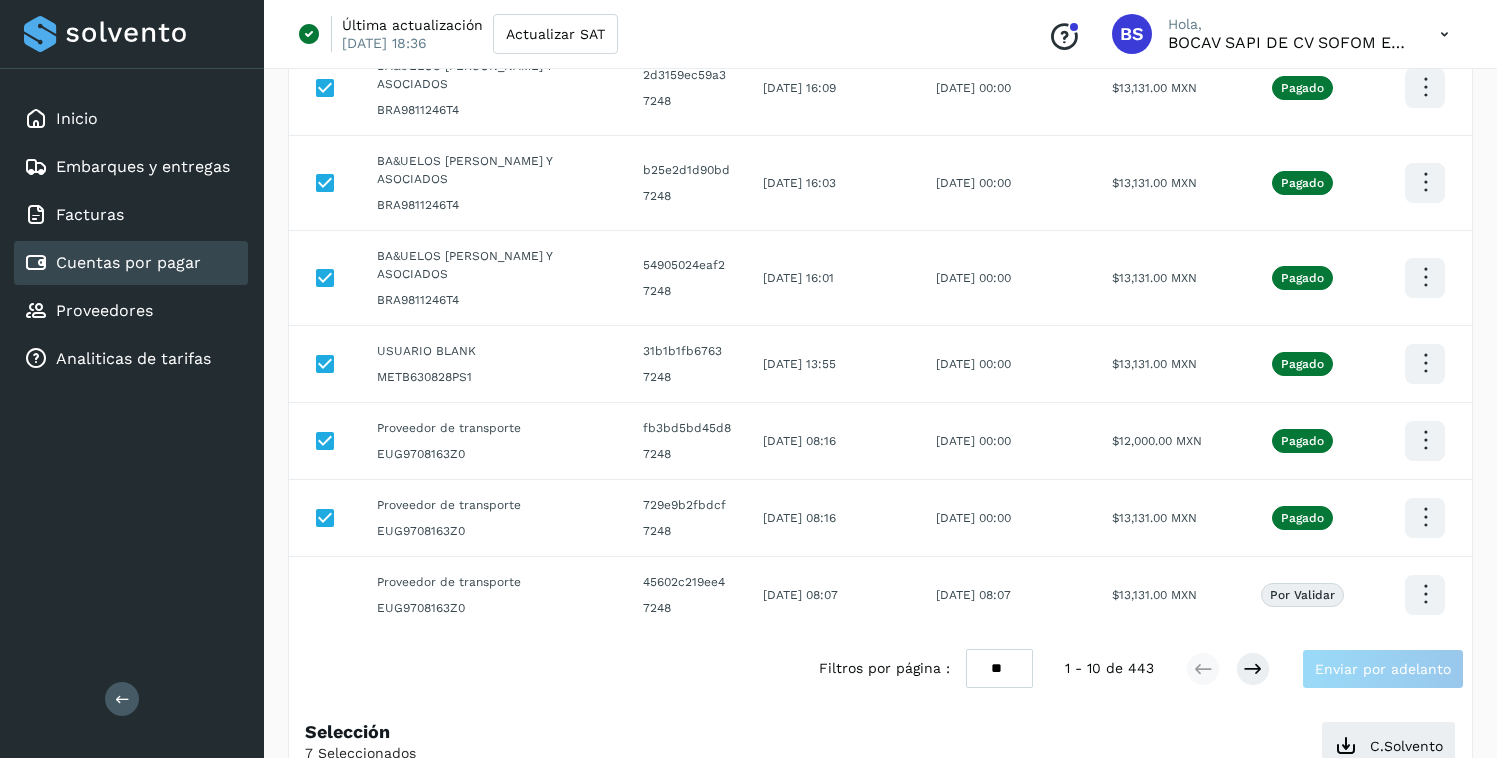 scroll, scrollTop: 0, scrollLeft: 0, axis: both 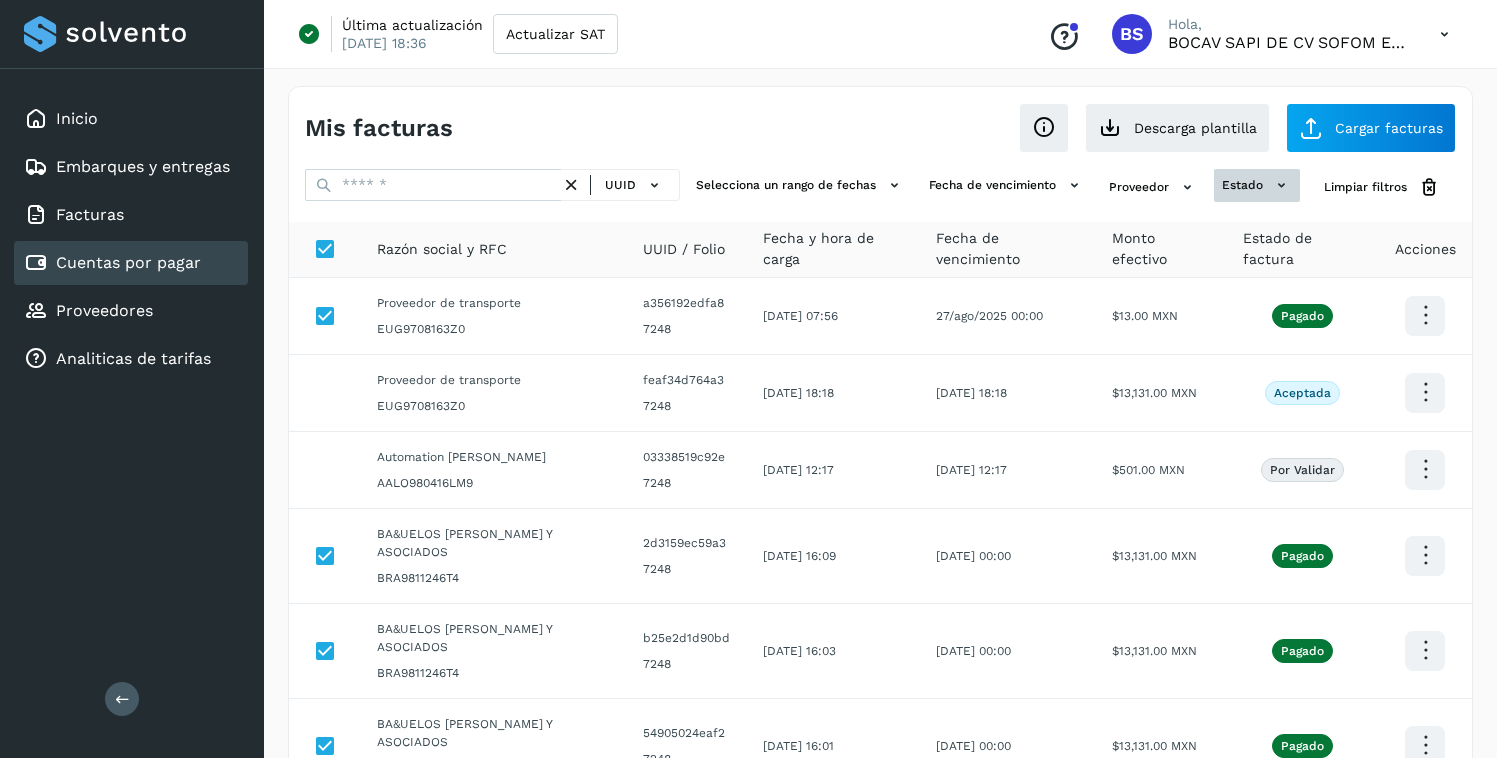 click on "estado" 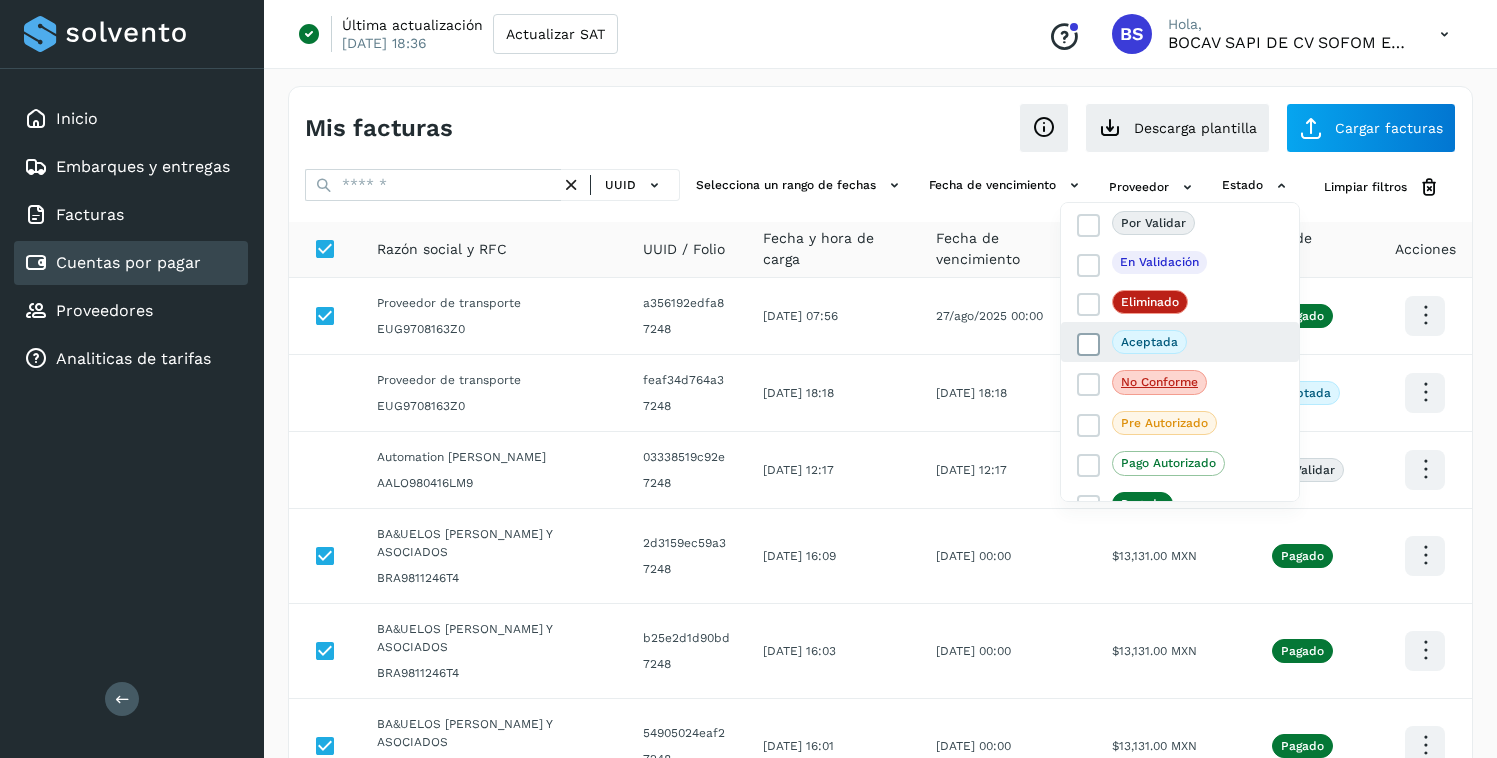 click on "Aceptada" at bounding box center (1132, 342) 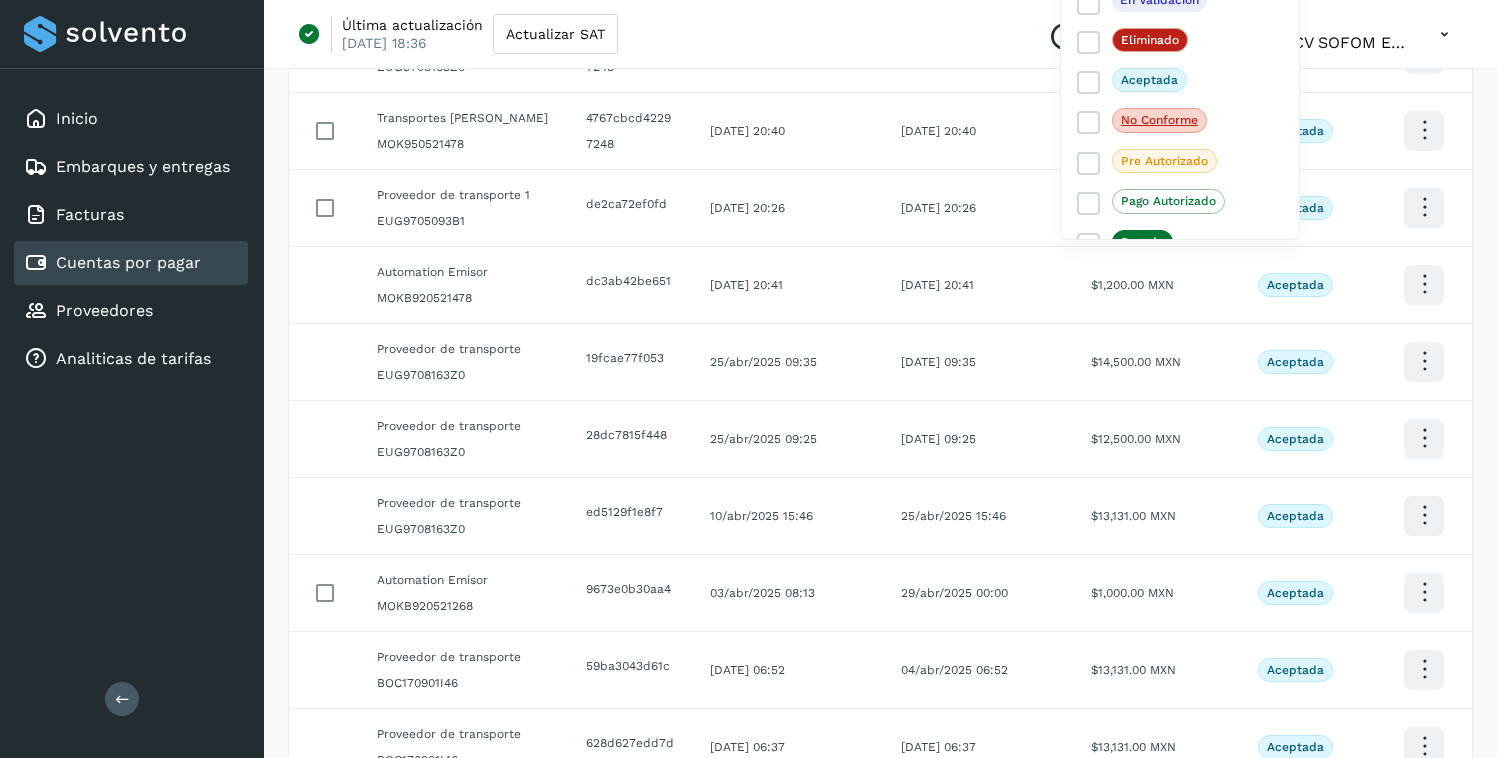 scroll, scrollTop: 0, scrollLeft: 0, axis: both 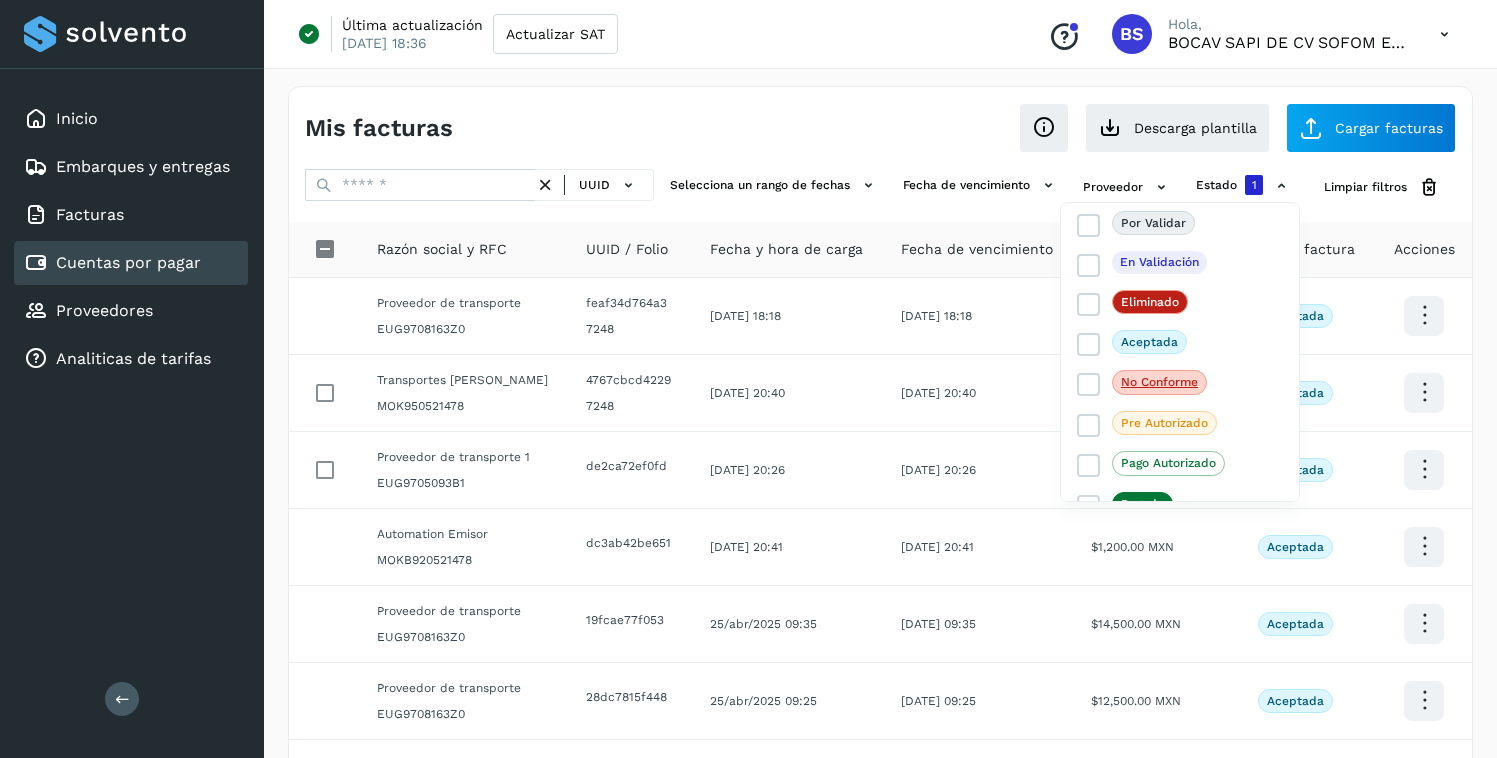 click at bounding box center (748, 379) 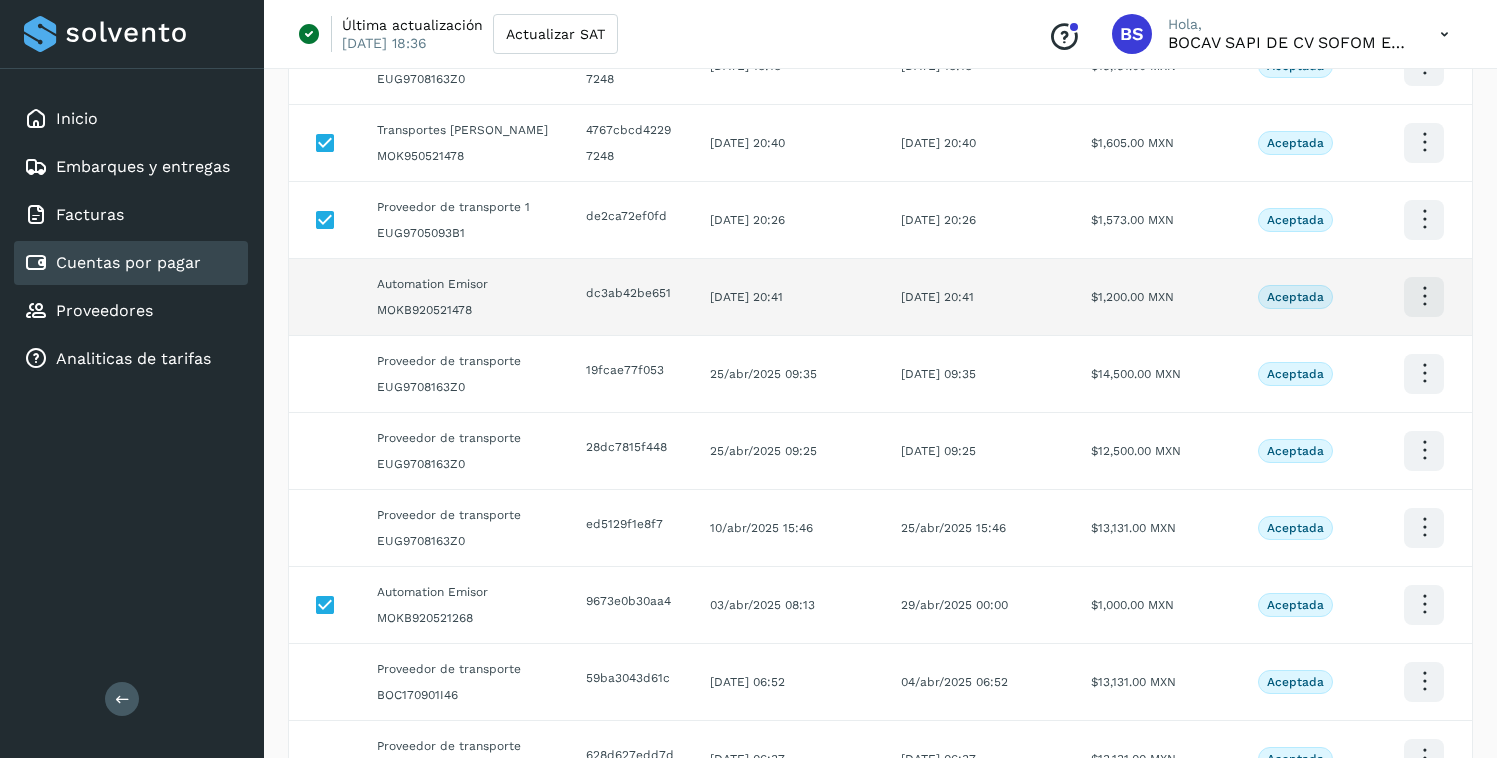 scroll, scrollTop: 468, scrollLeft: 0, axis: vertical 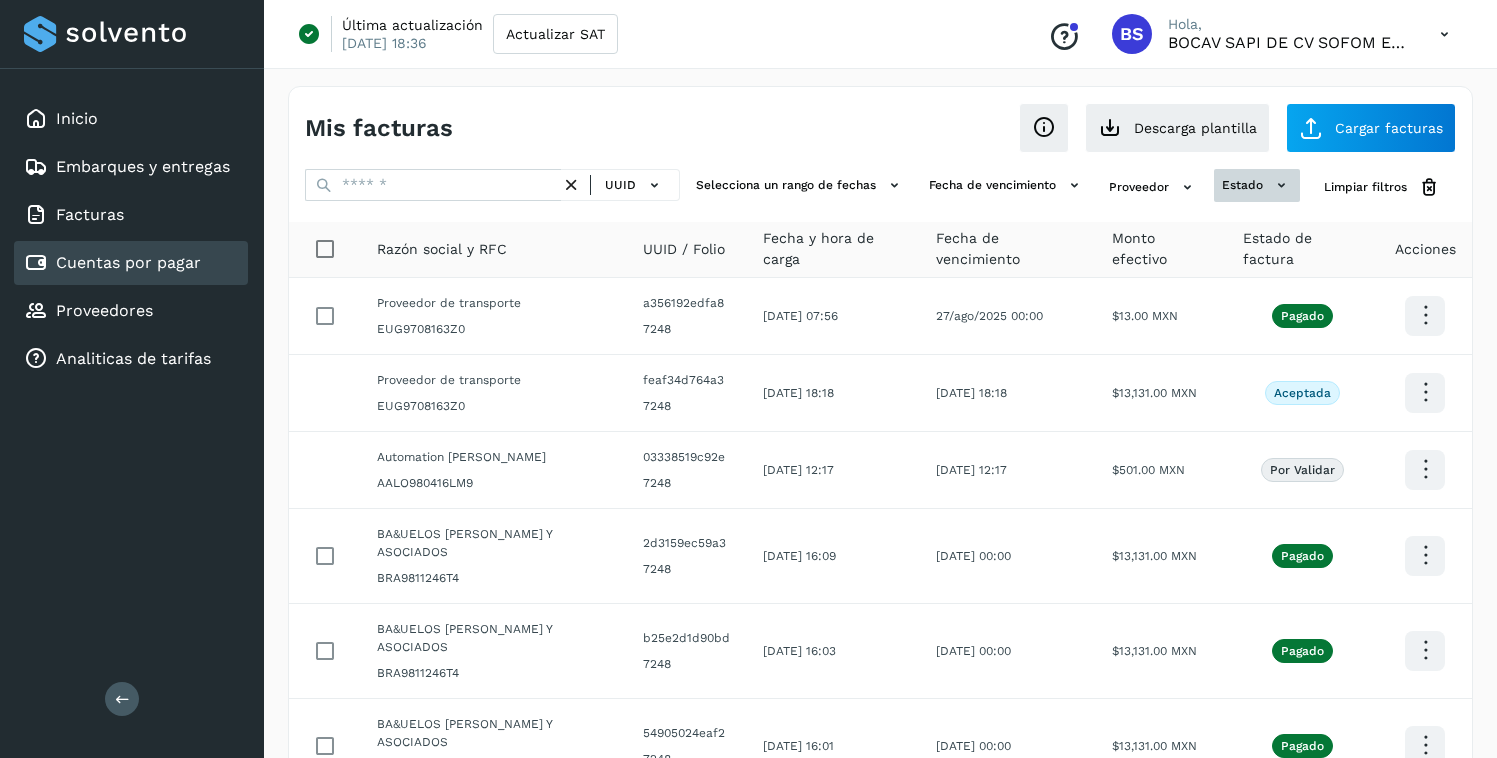 click on "estado" at bounding box center (1257, 185) 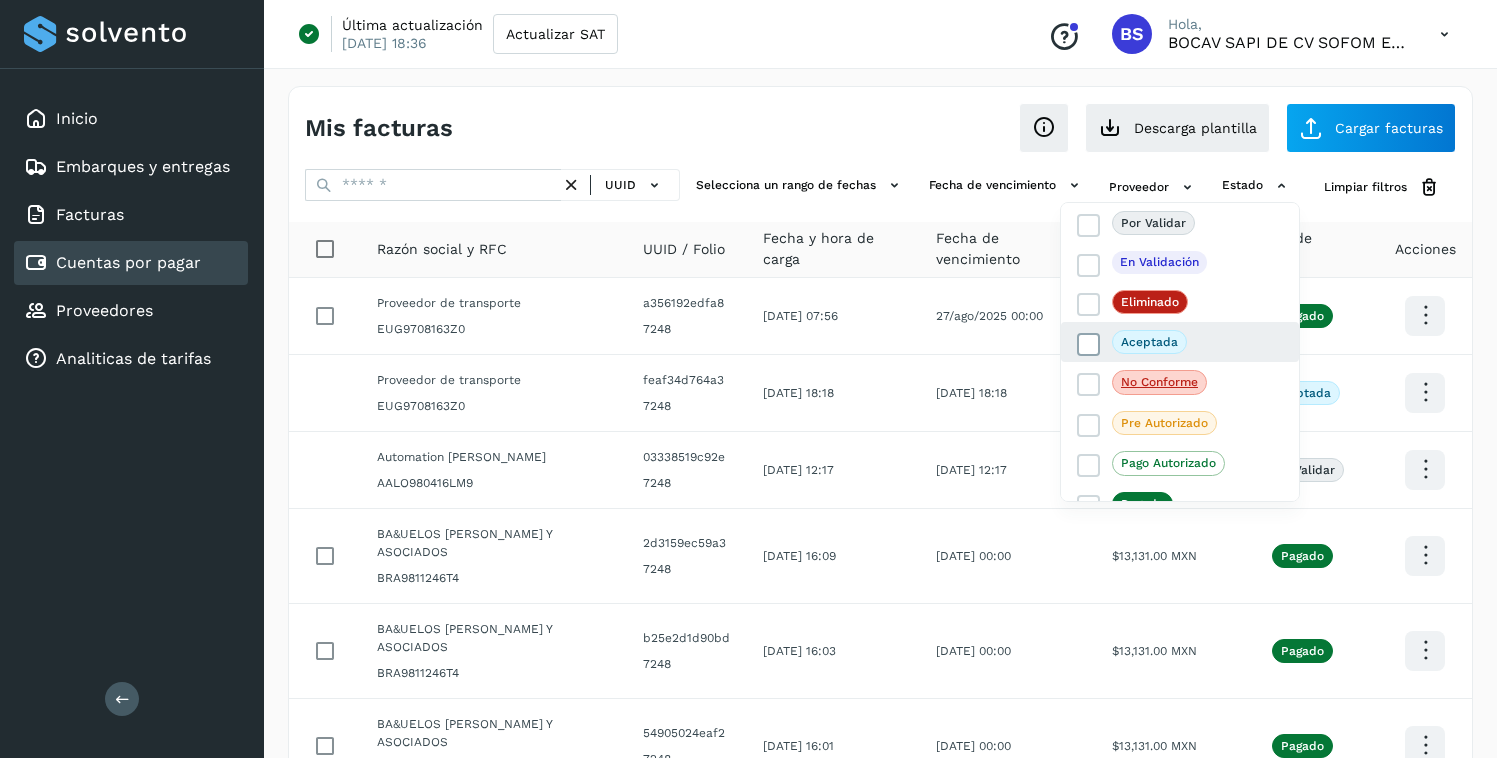 click on "Aceptada" 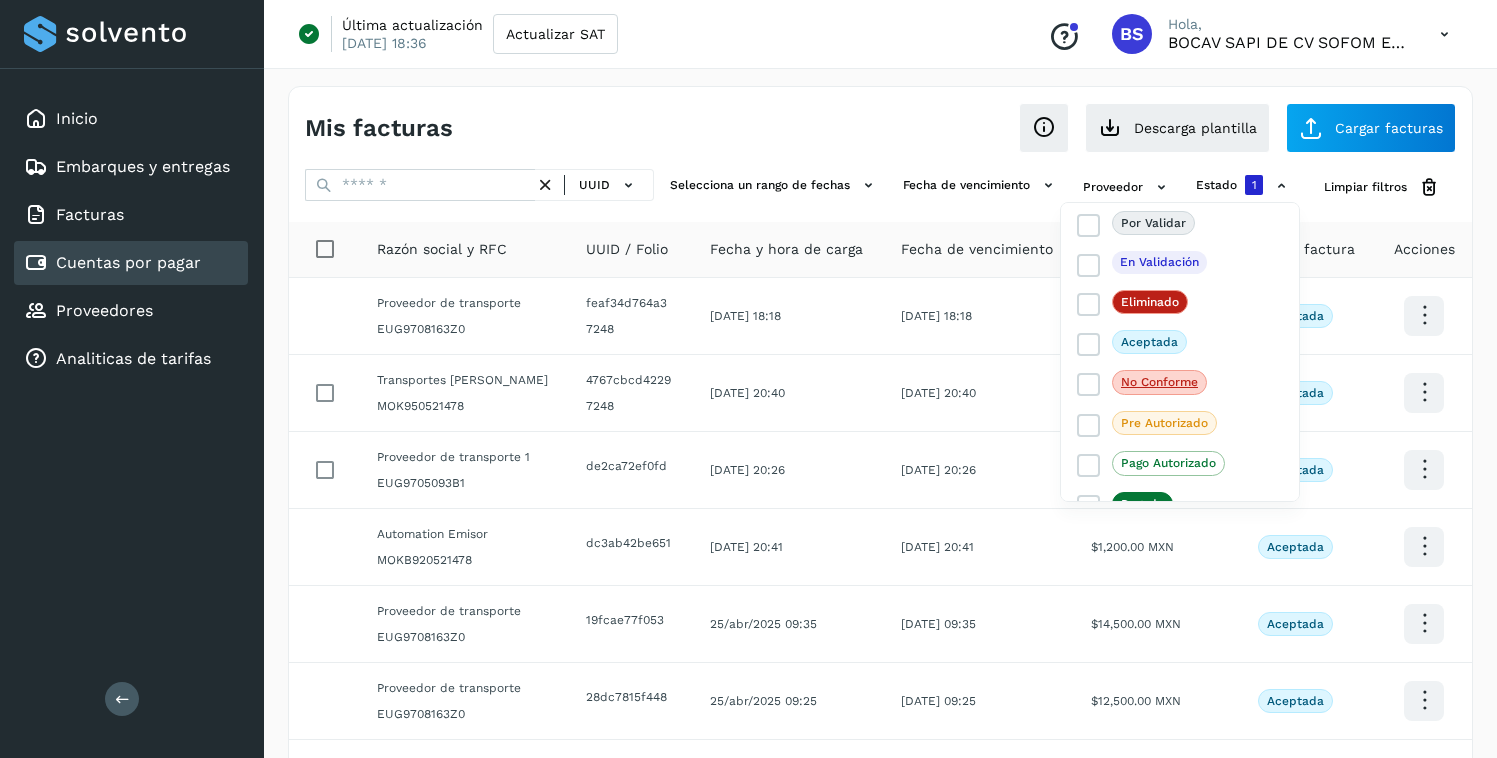 click at bounding box center [748, 379] 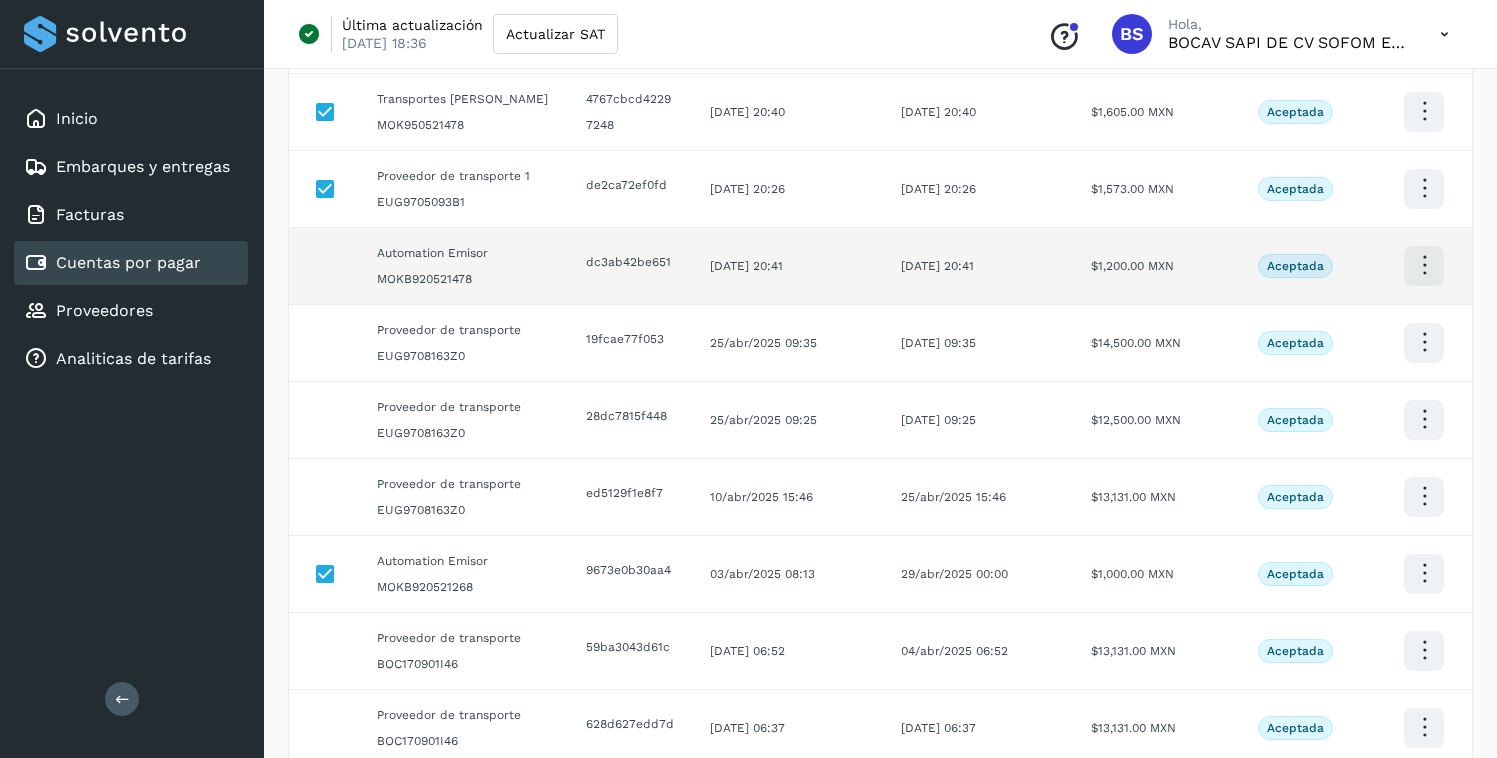 scroll, scrollTop: 468, scrollLeft: 0, axis: vertical 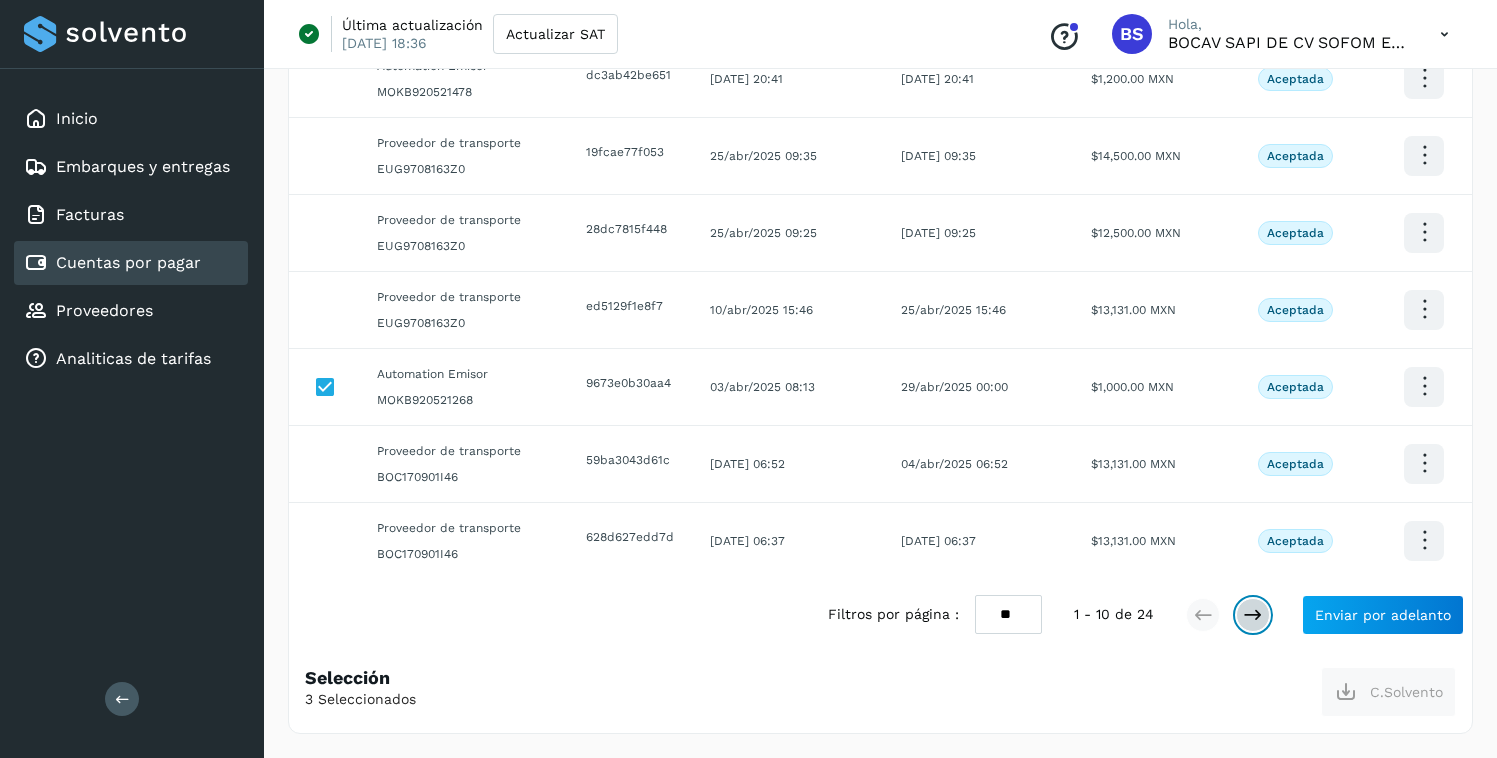 click at bounding box center (1253, 615) 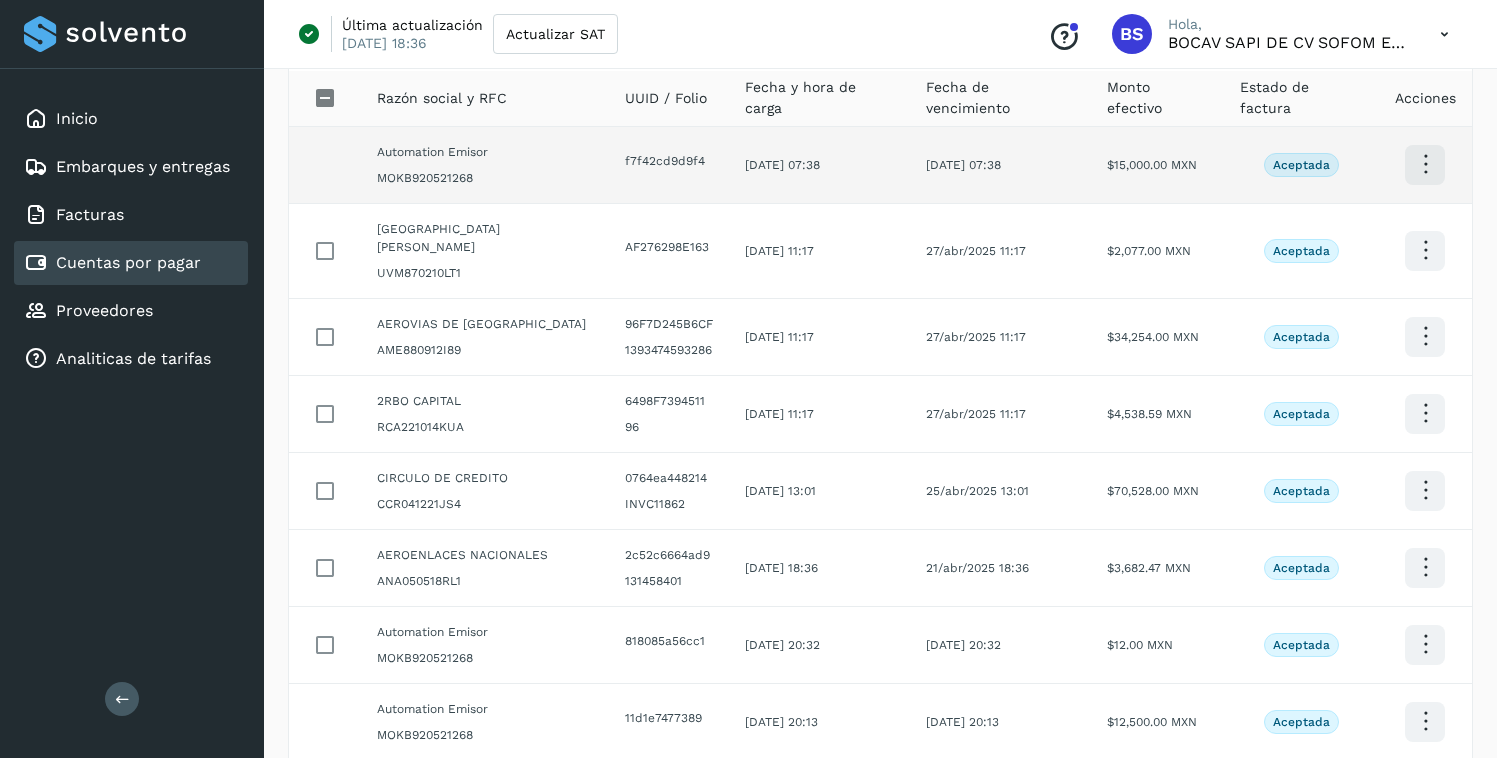 scroll, scrollTop: 64, scrollLeft: 0, axis: vertical 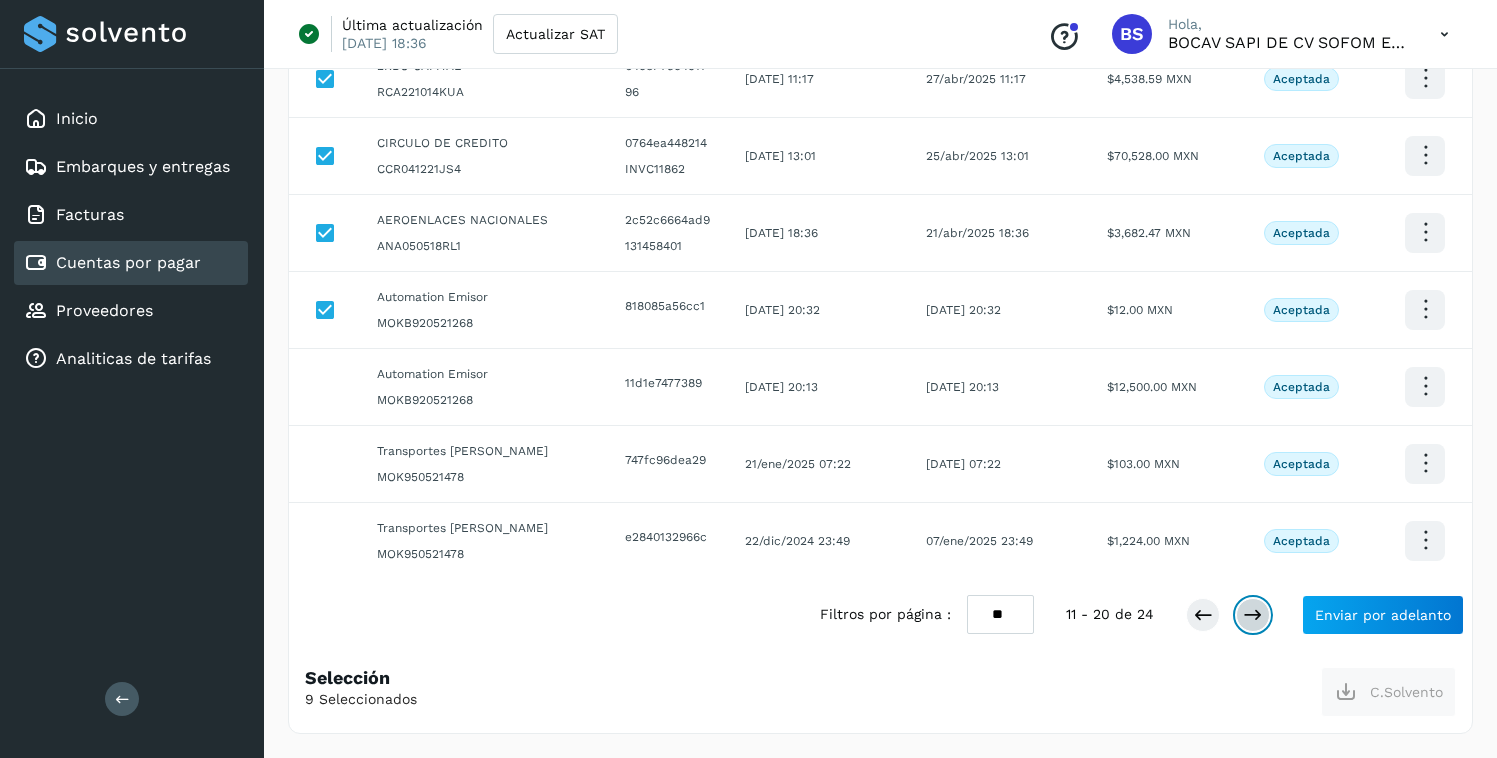 click at bounding box center (1253, 615) 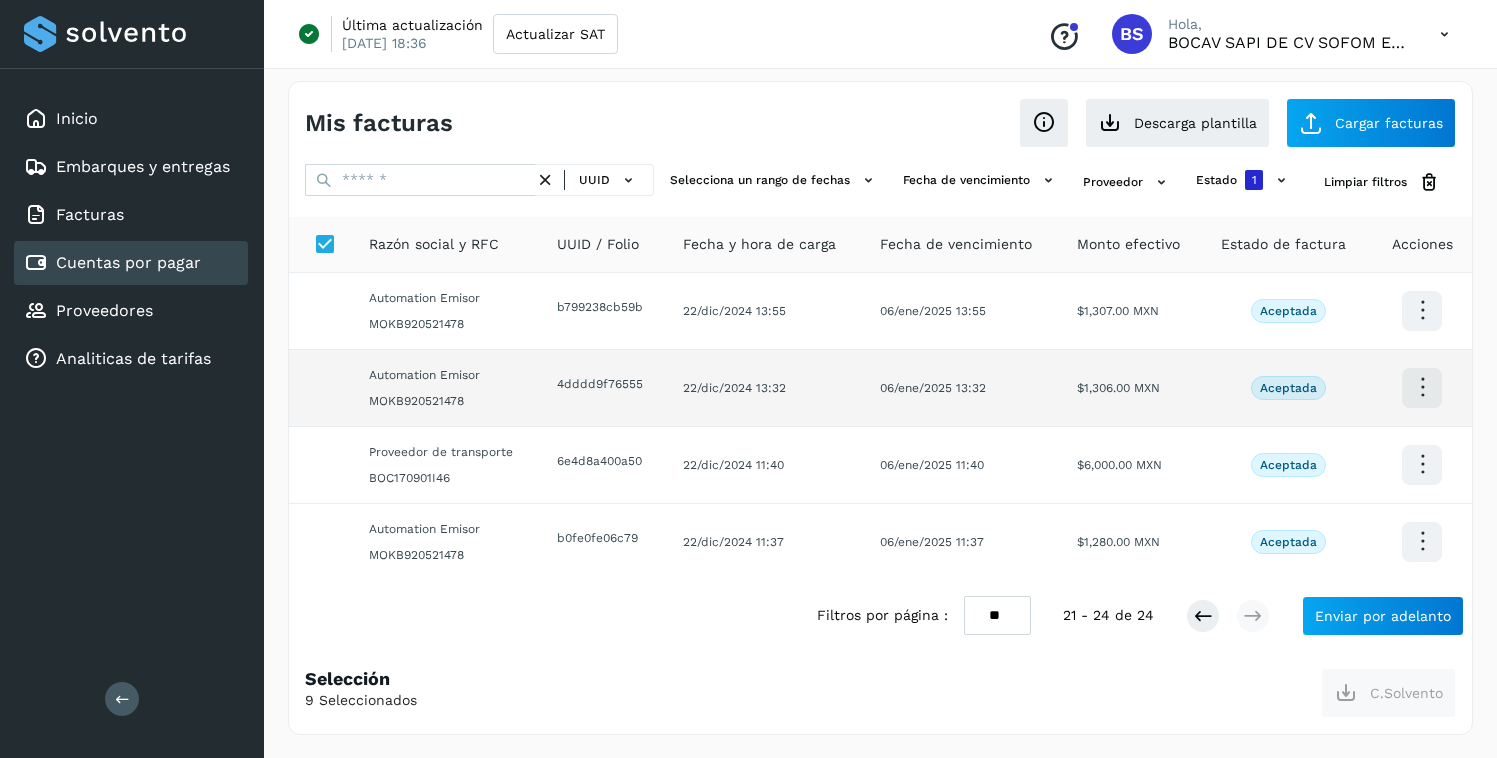 scroll, scrollTop: 0, scrollLeft: 0, axis: both 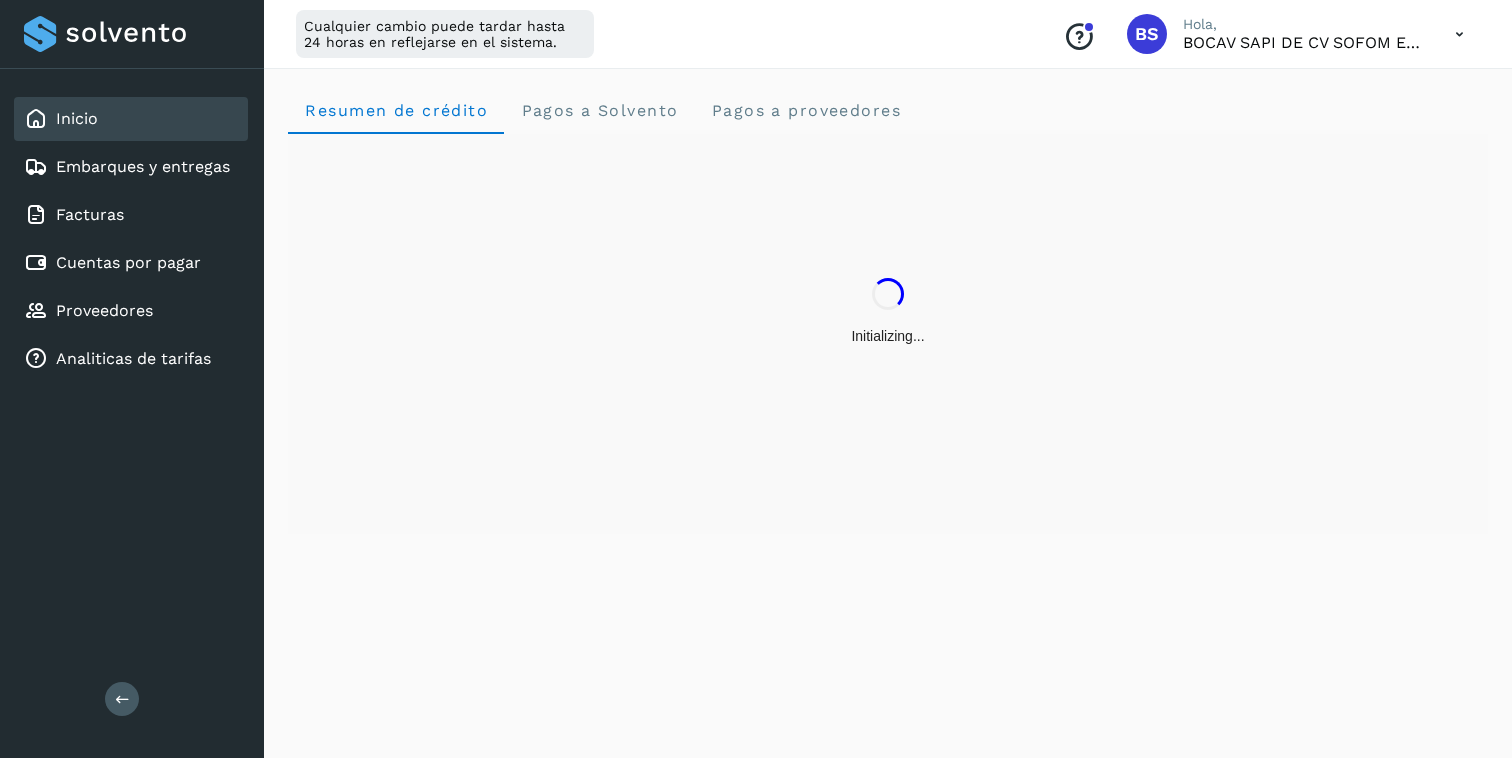 click at bounding box center (1459, 34) 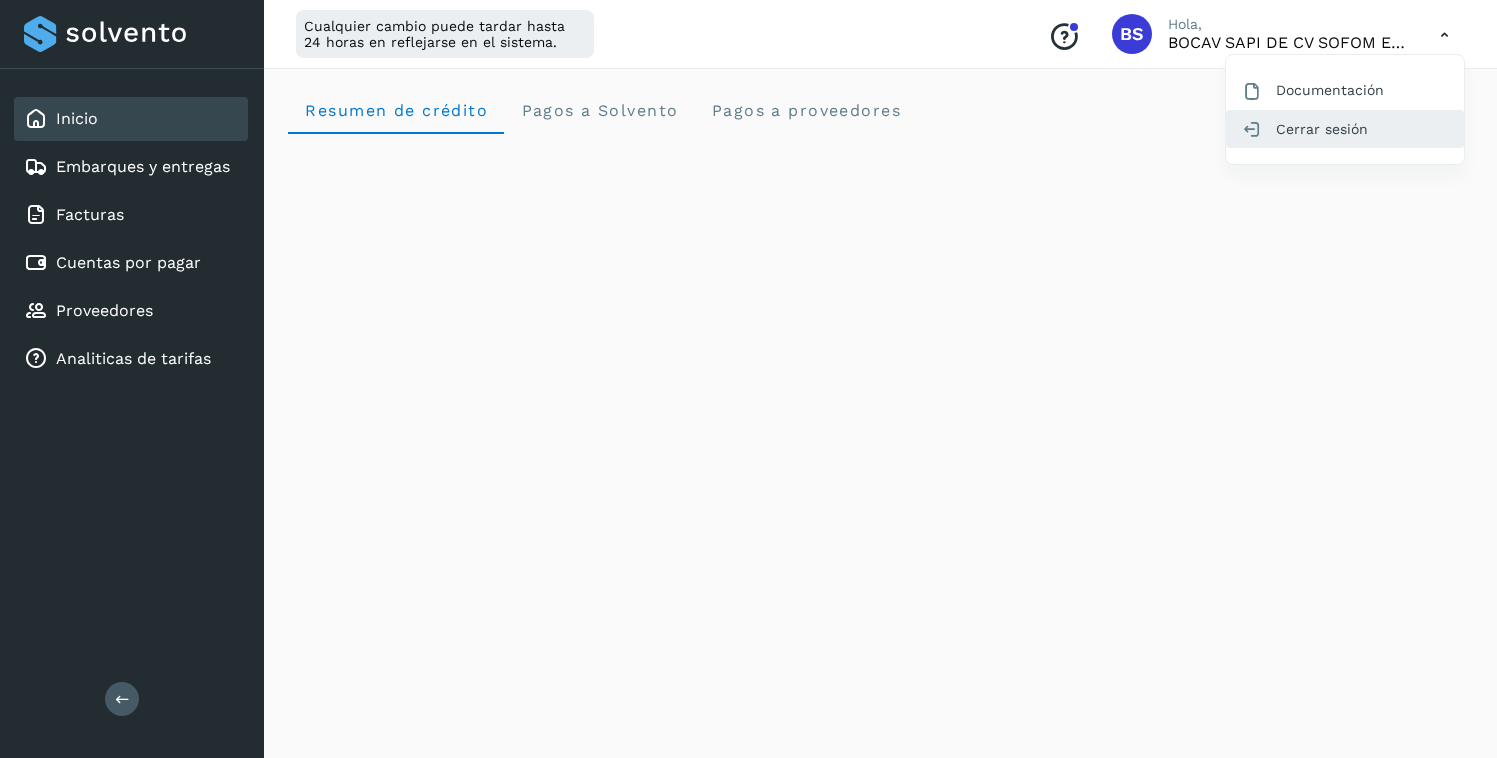 click on "Cerrar sesión" 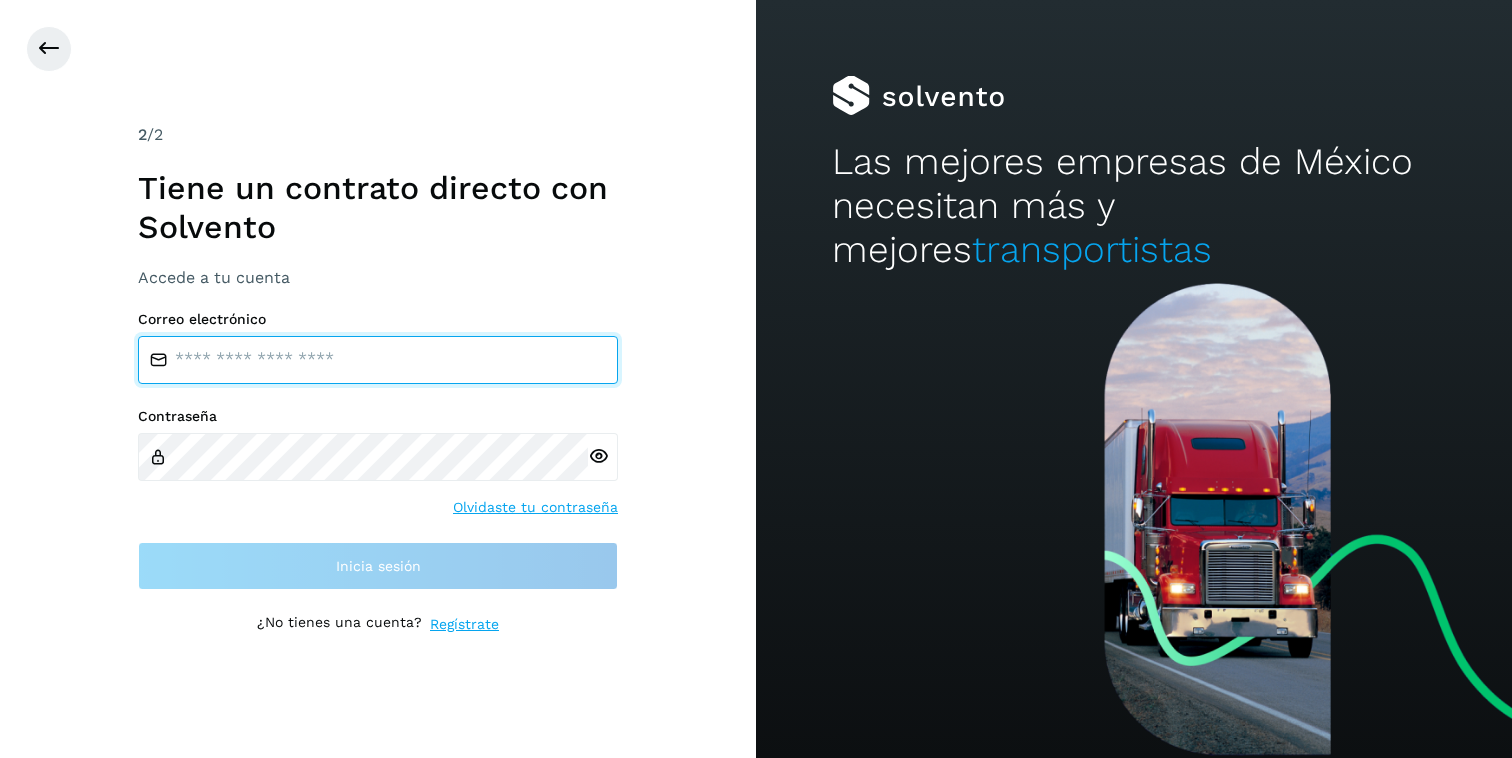 click at bounding box center [378, 360] 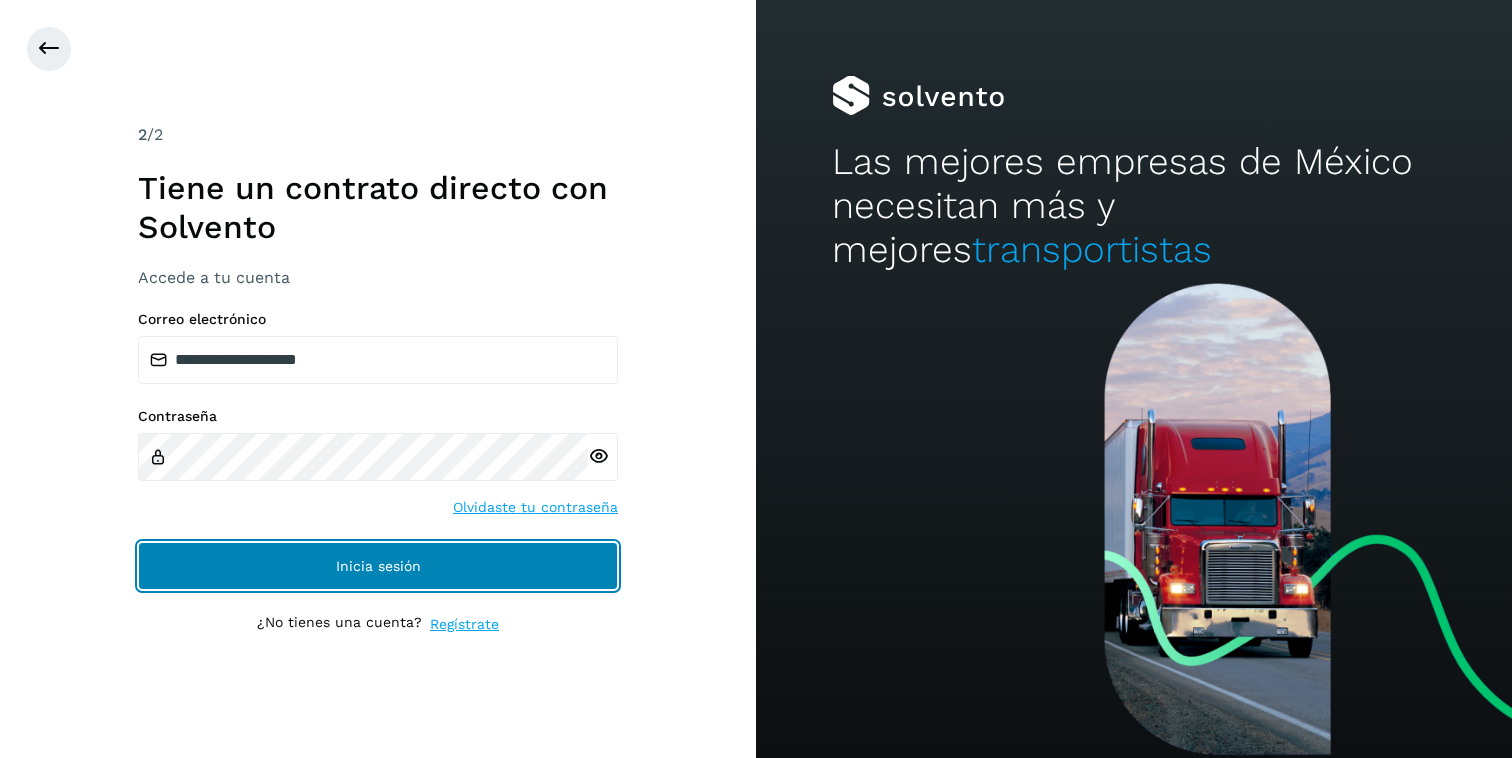 click on "Inicia sesión" at bounding box center [378, 566] 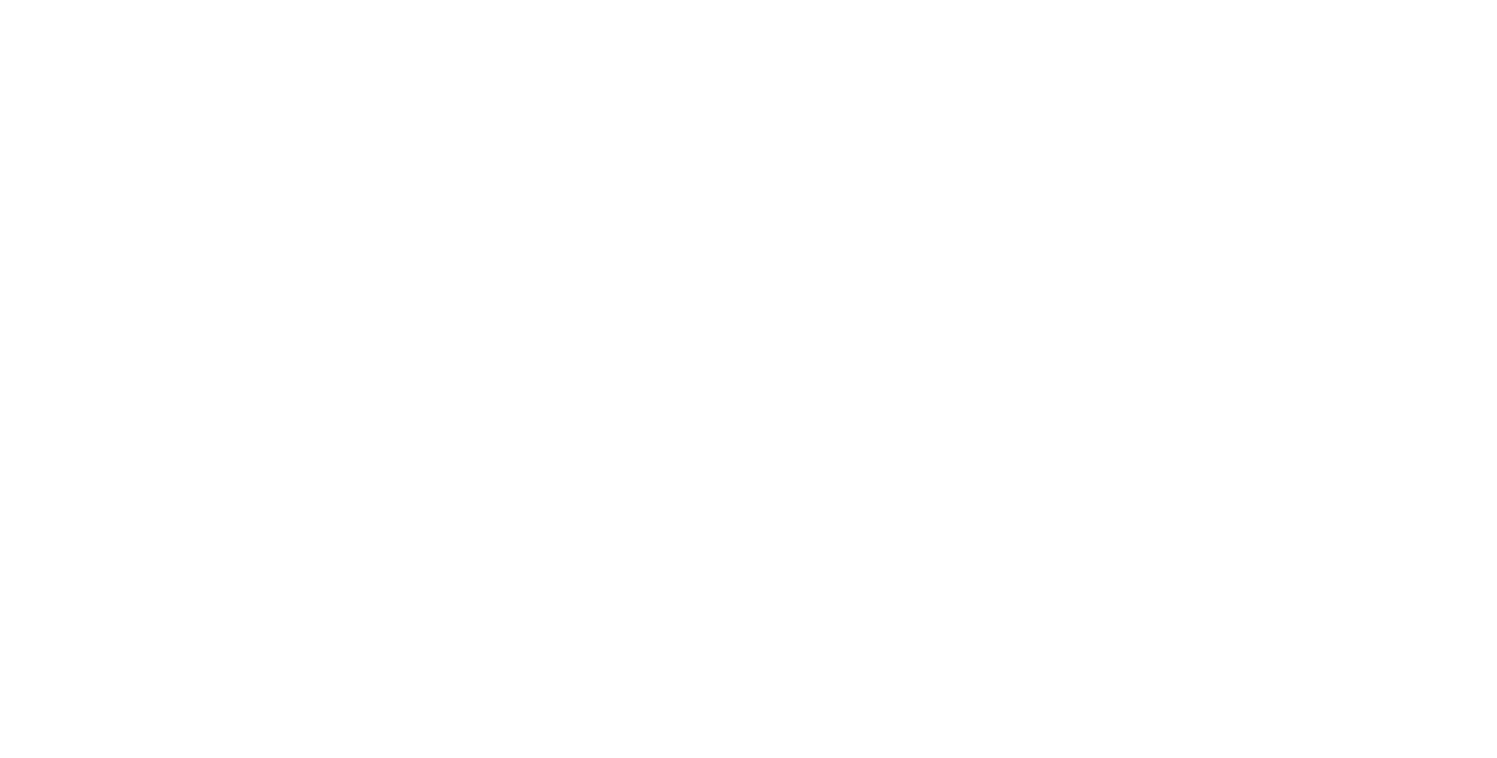 scroll, scrollTop: 0, scrollLeft: 0, axis: both 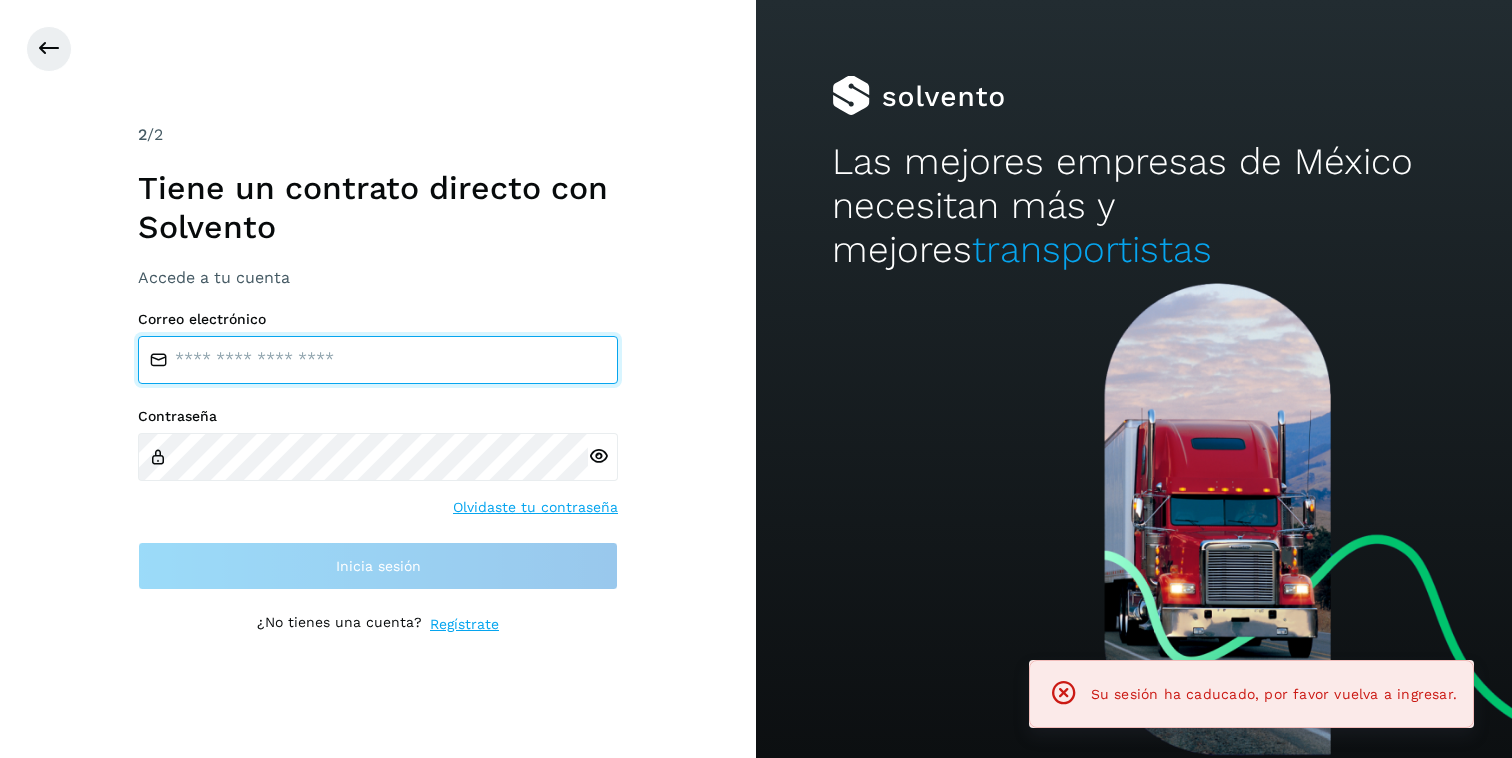 click at bounding box center [378, 360] 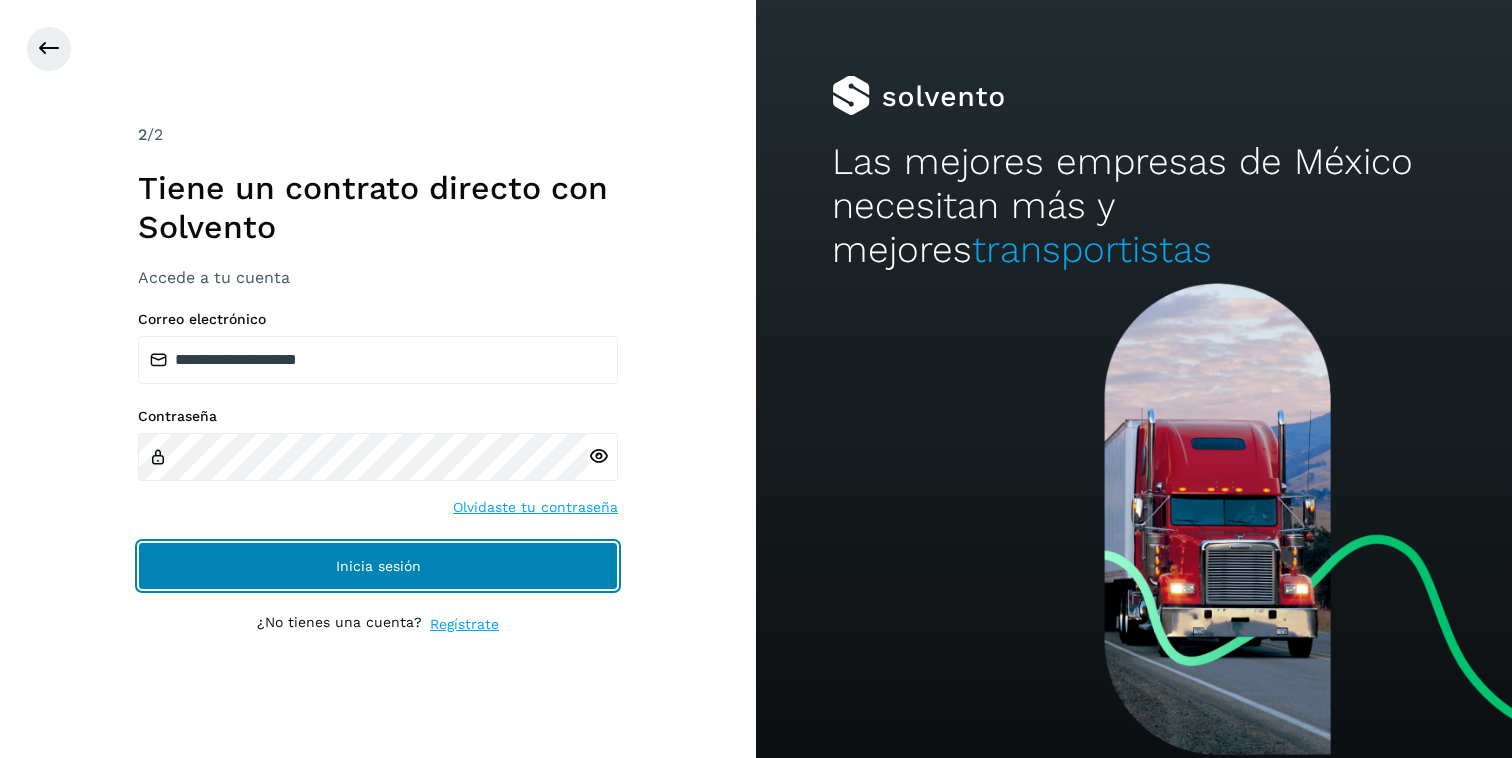 click on "Inicia sesión" at bounding box center [378, 566] 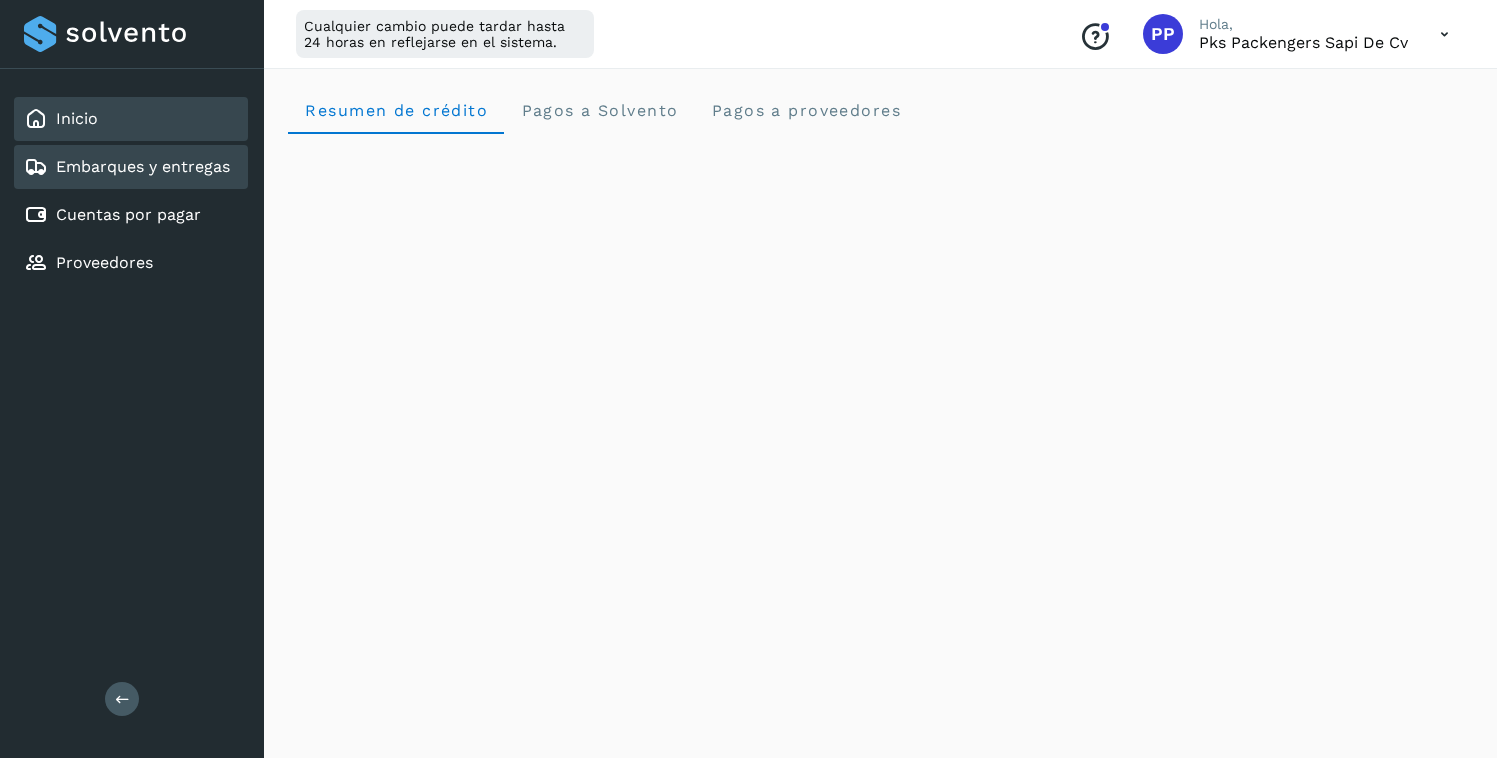 click on "Embarques y entregas" at bounding box center [143, 166] 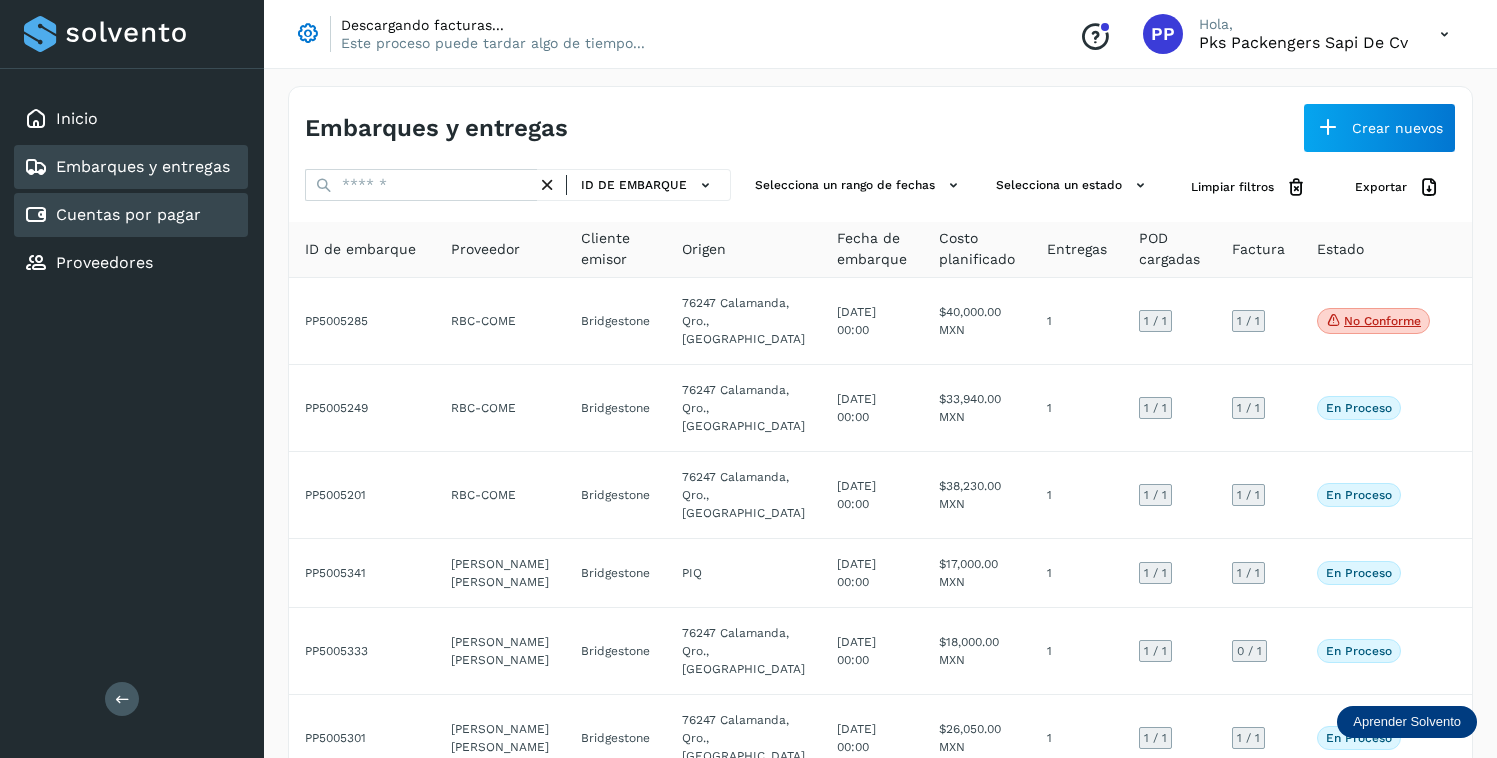 click on "Cuentas por pagar" at bounding box center [128, 214] 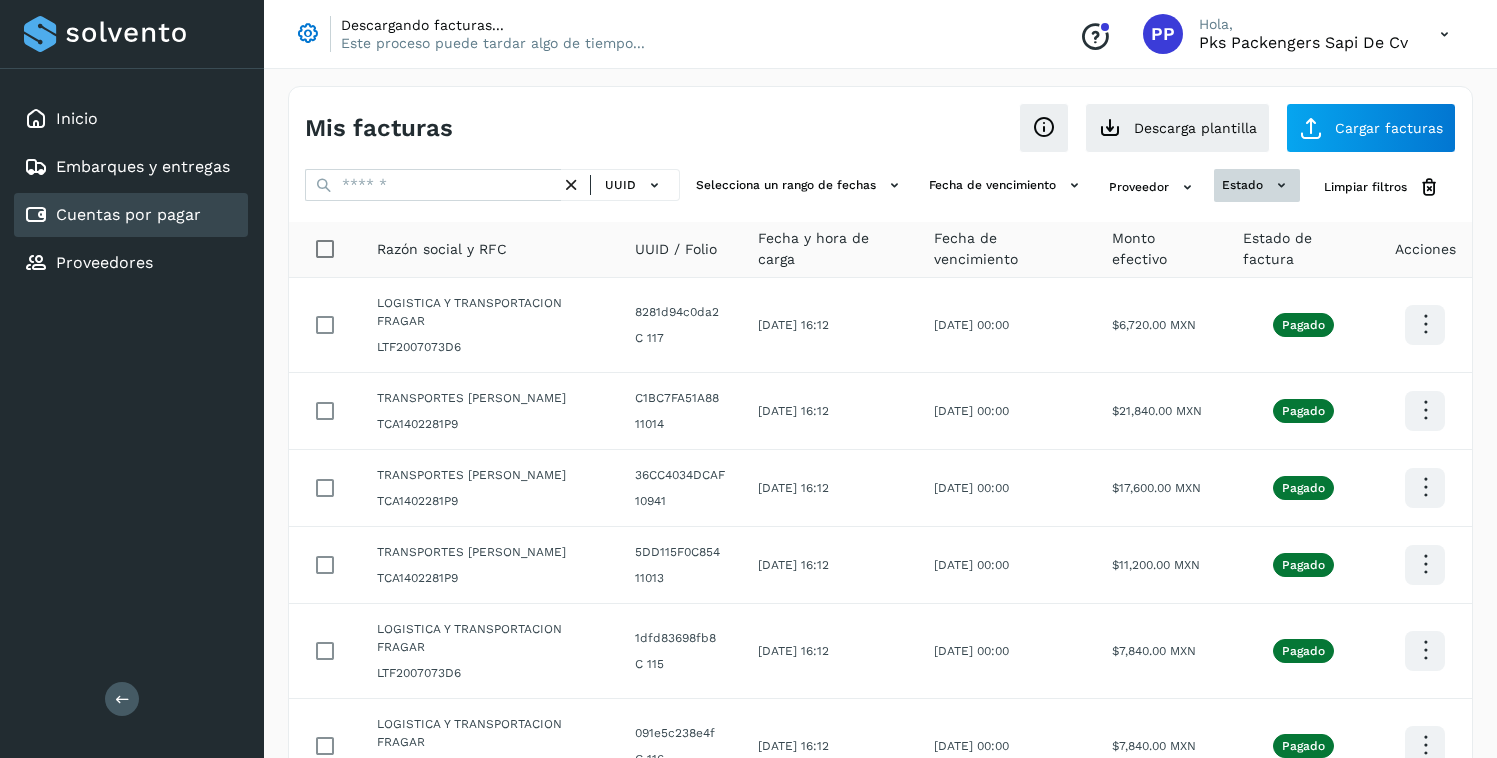 click on "estado" 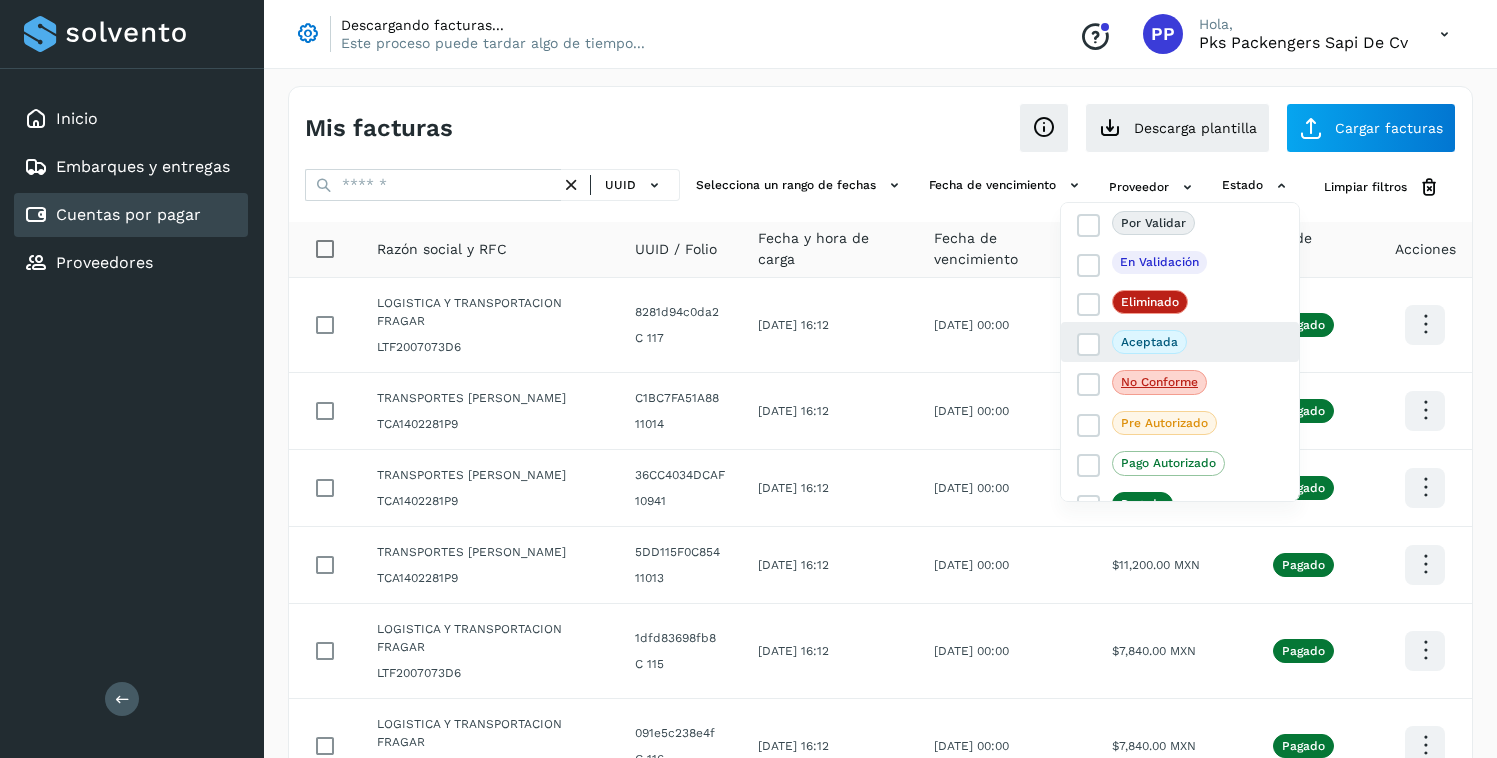 click on "Aceptada" 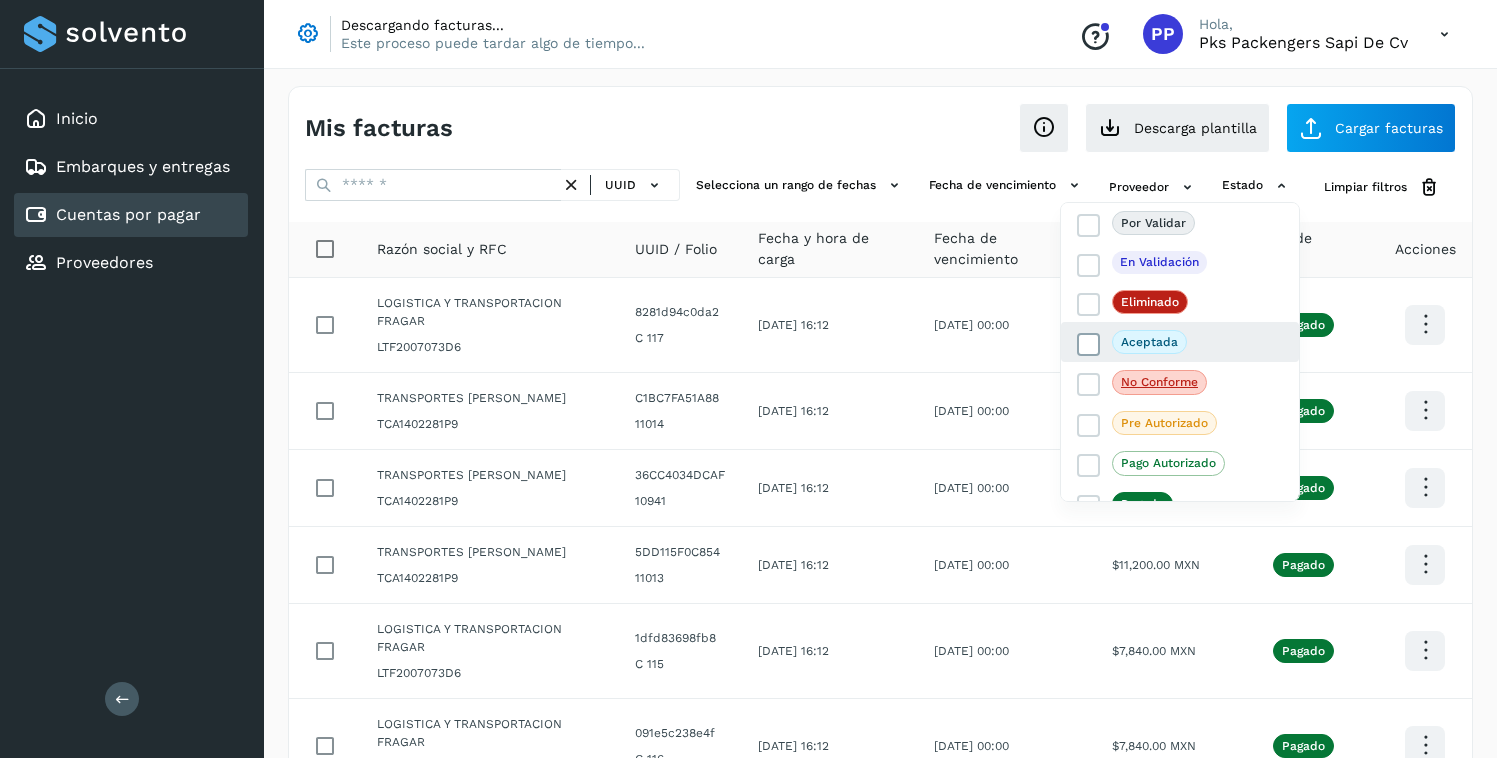 click on "Aceptada" 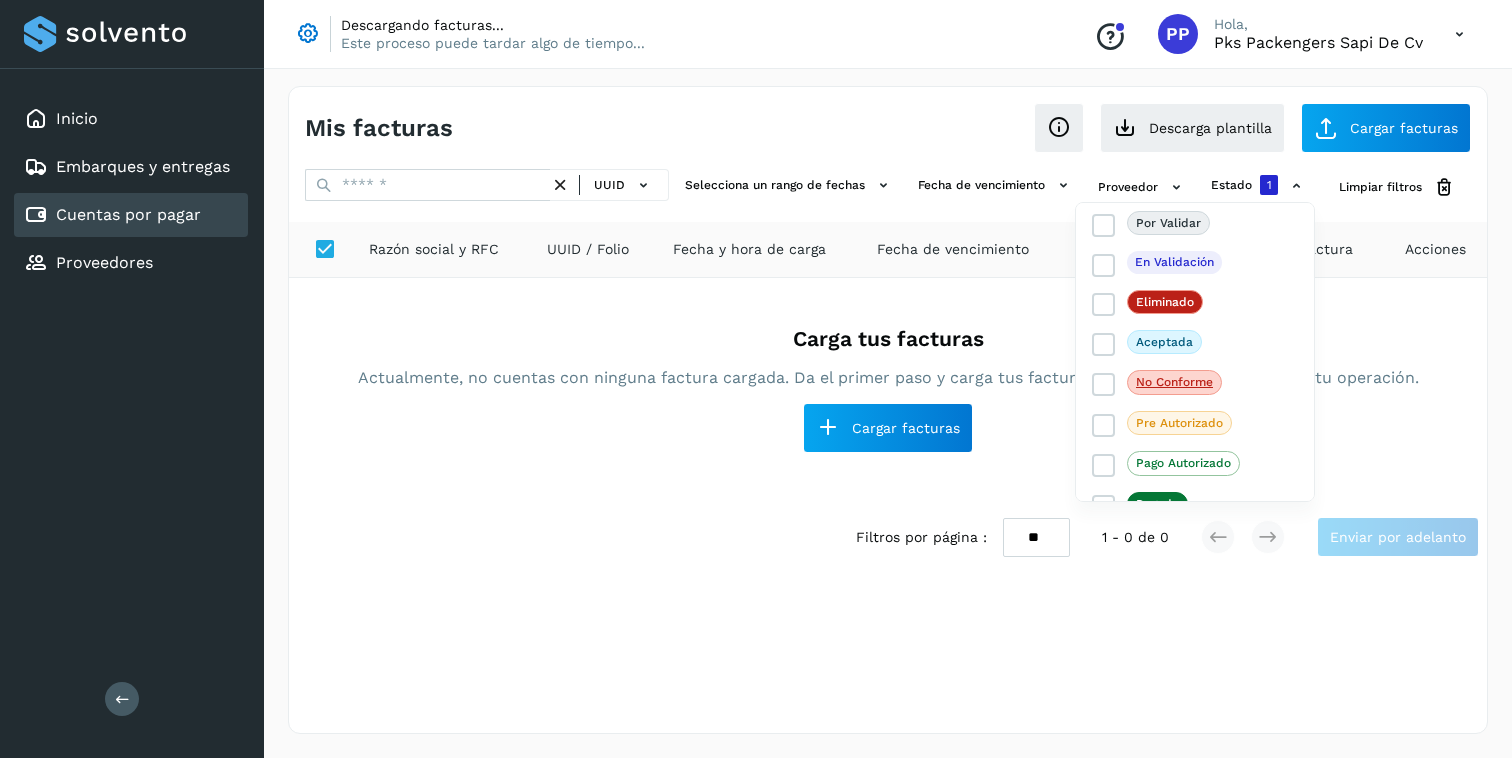 click at bounding box center (756, 379) 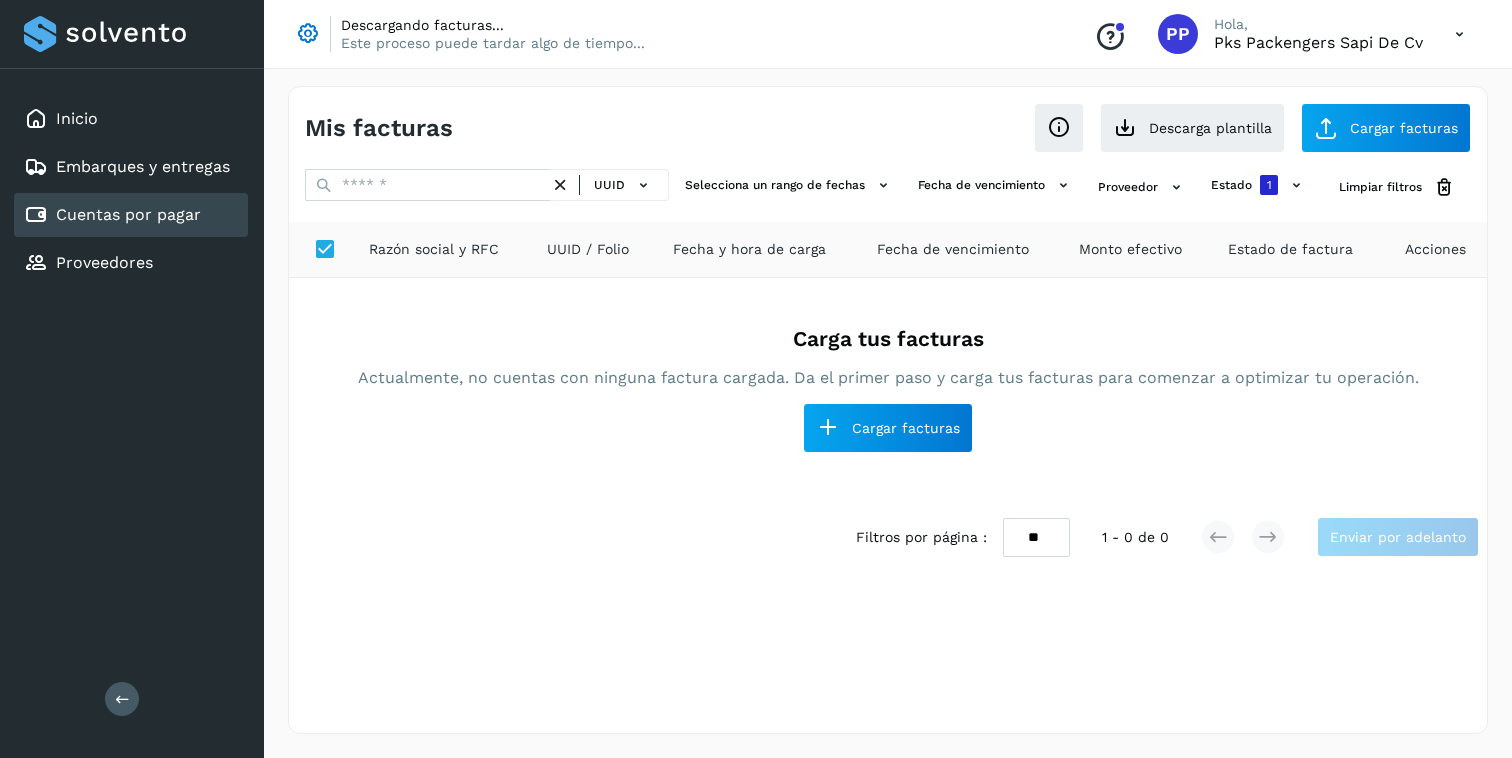 click at bounding box center (1459, 34) 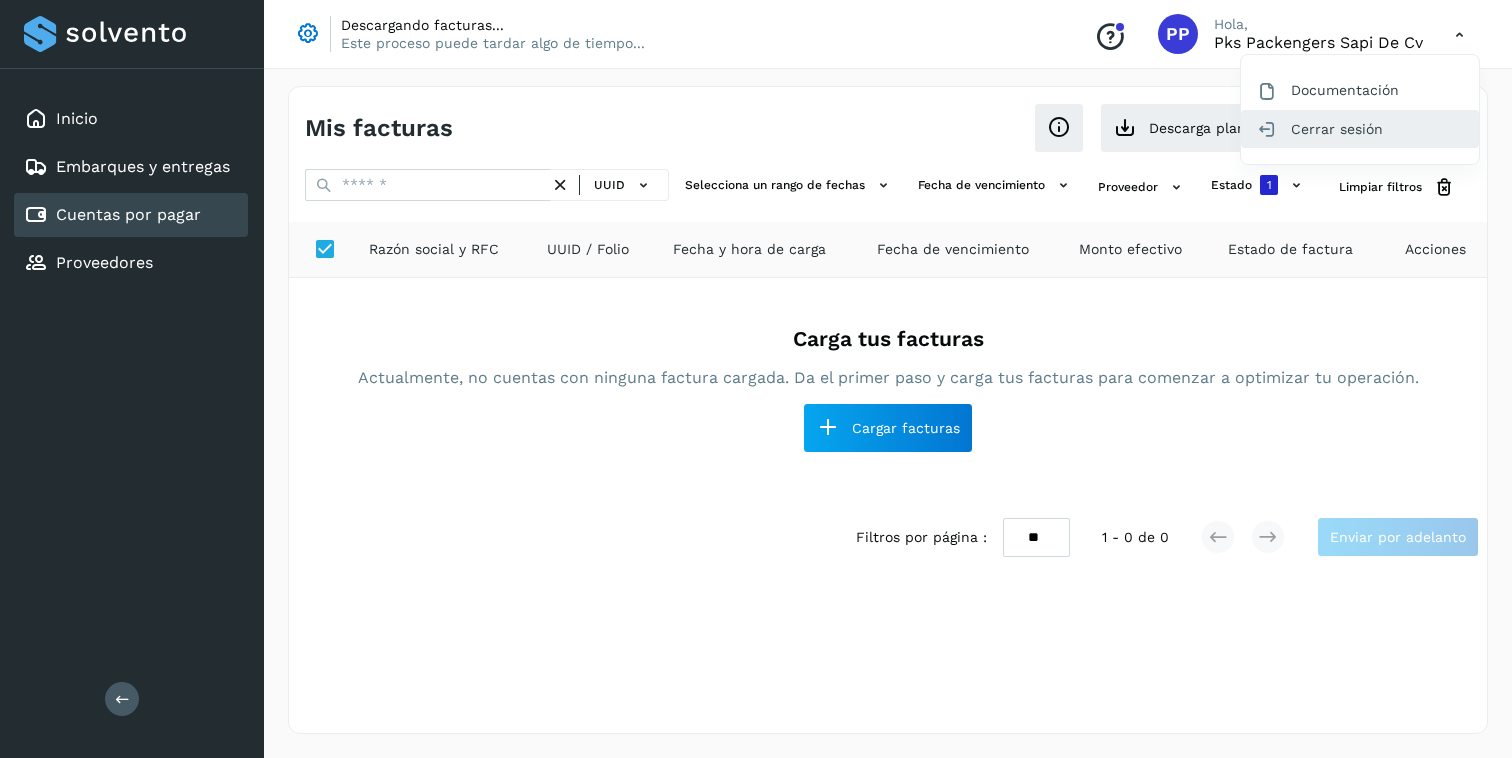 click on "Cerrar sesión" 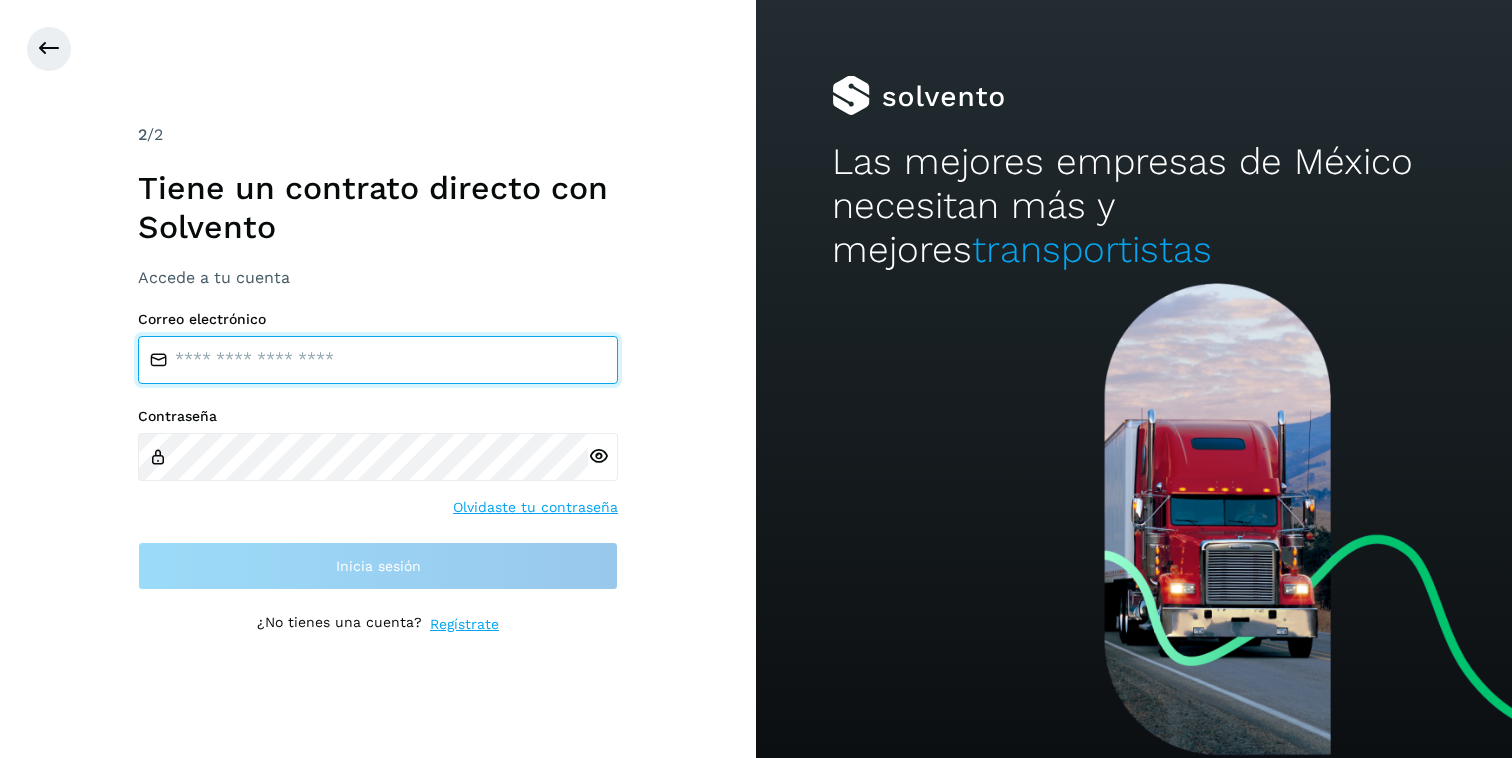 click at bounding box center [378, 360] 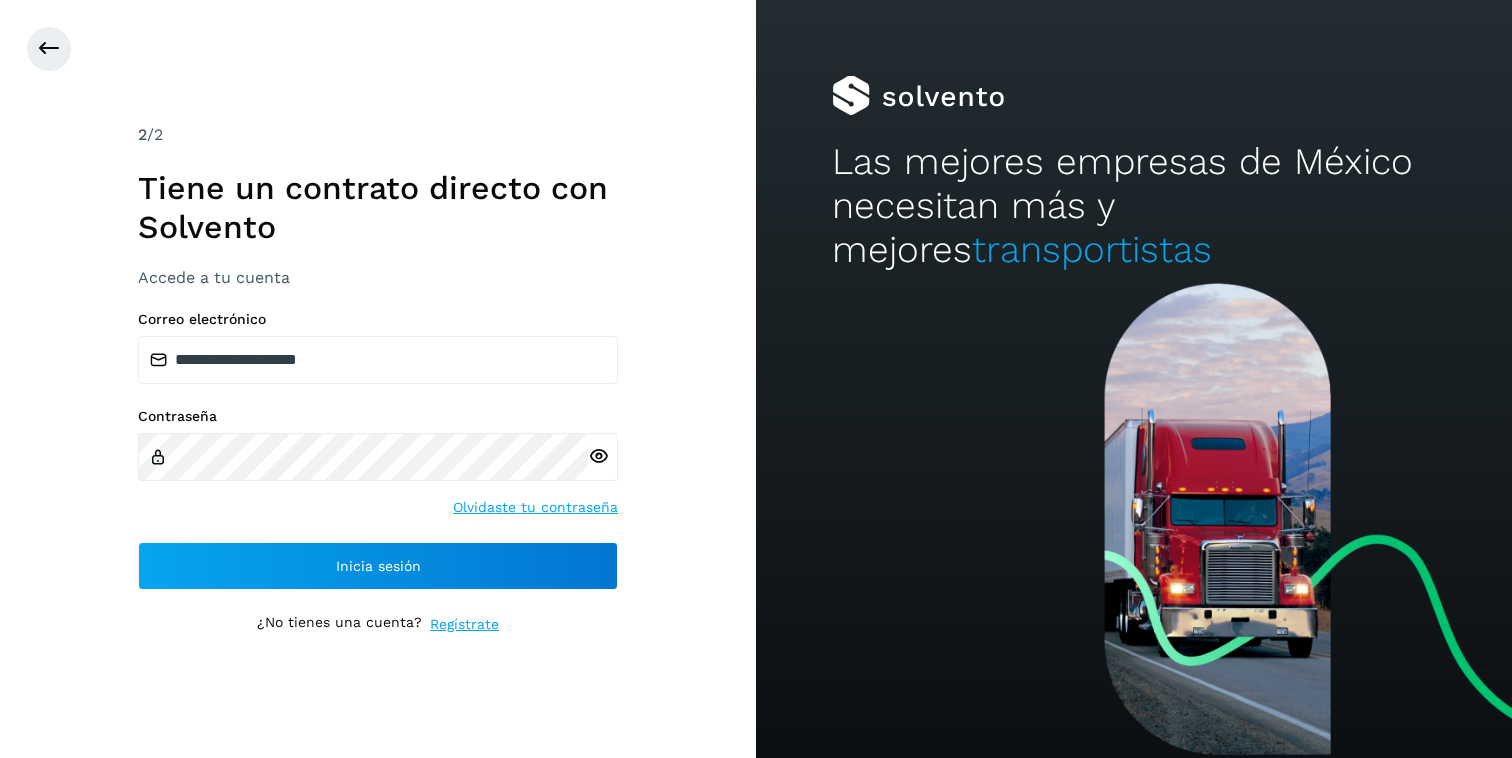 click on "**********" at bounding box center [378, 379] 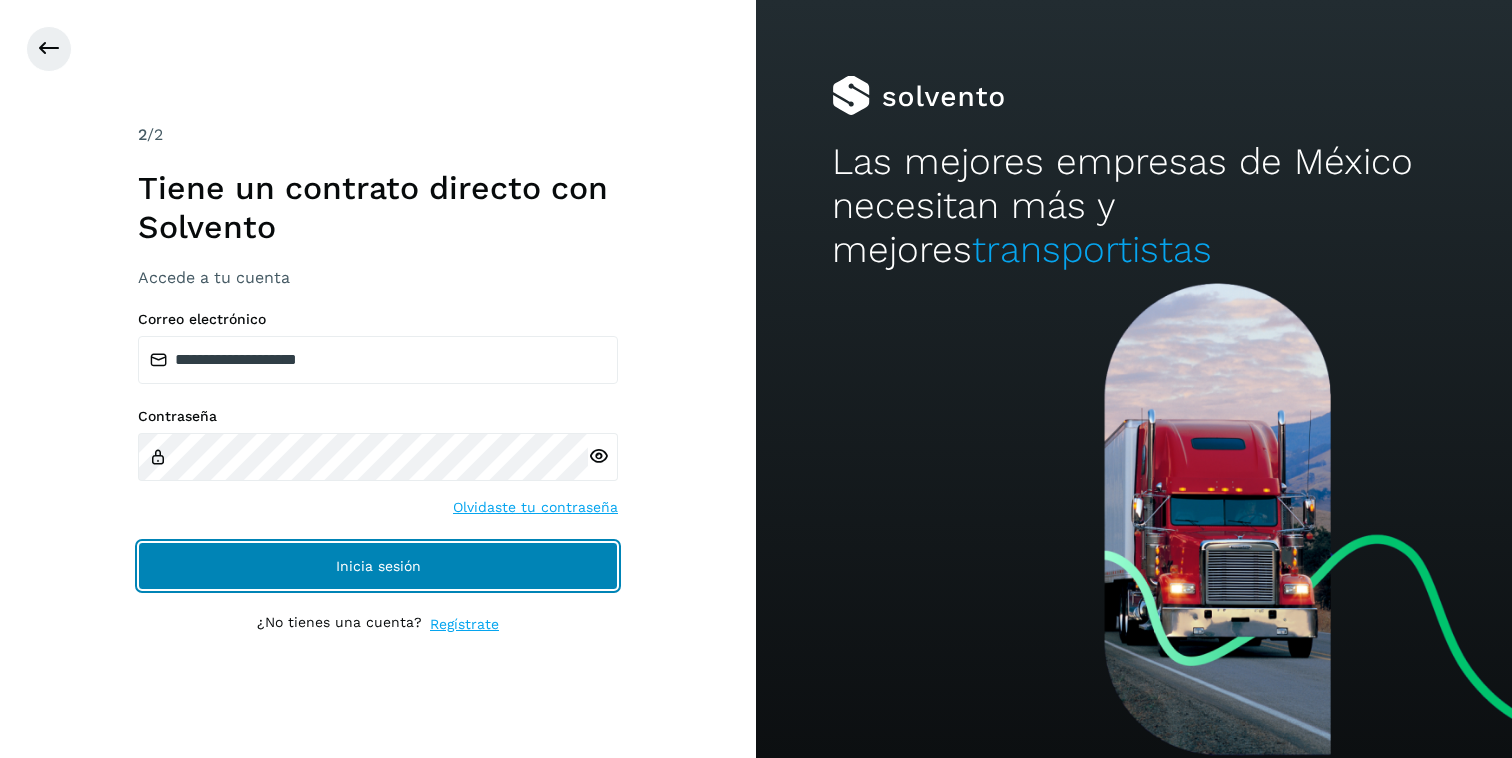 click on "Inicia sesión" at bounding box center [378, 566] 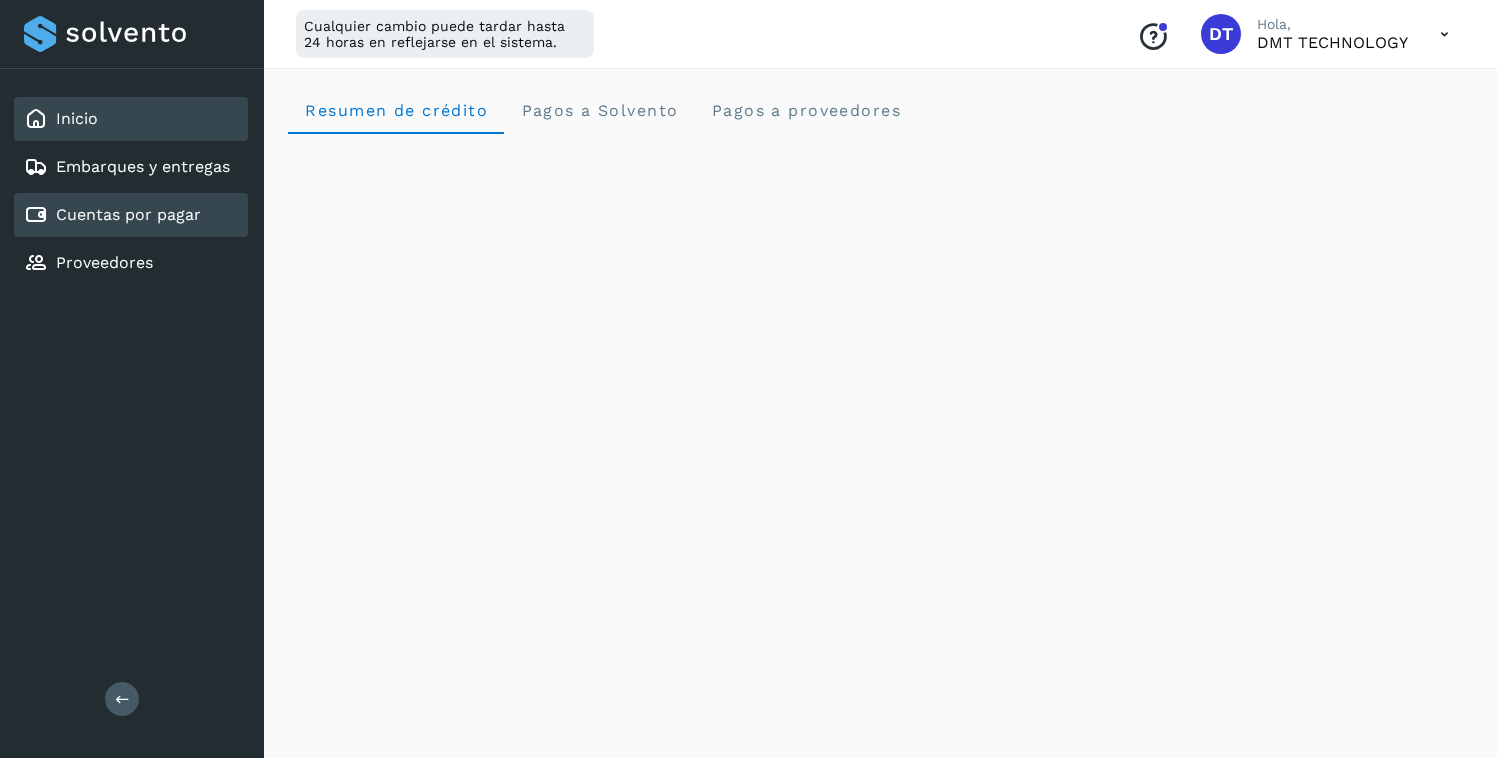 click on "Cuentas por pagar" at bounding box center (128, 214) 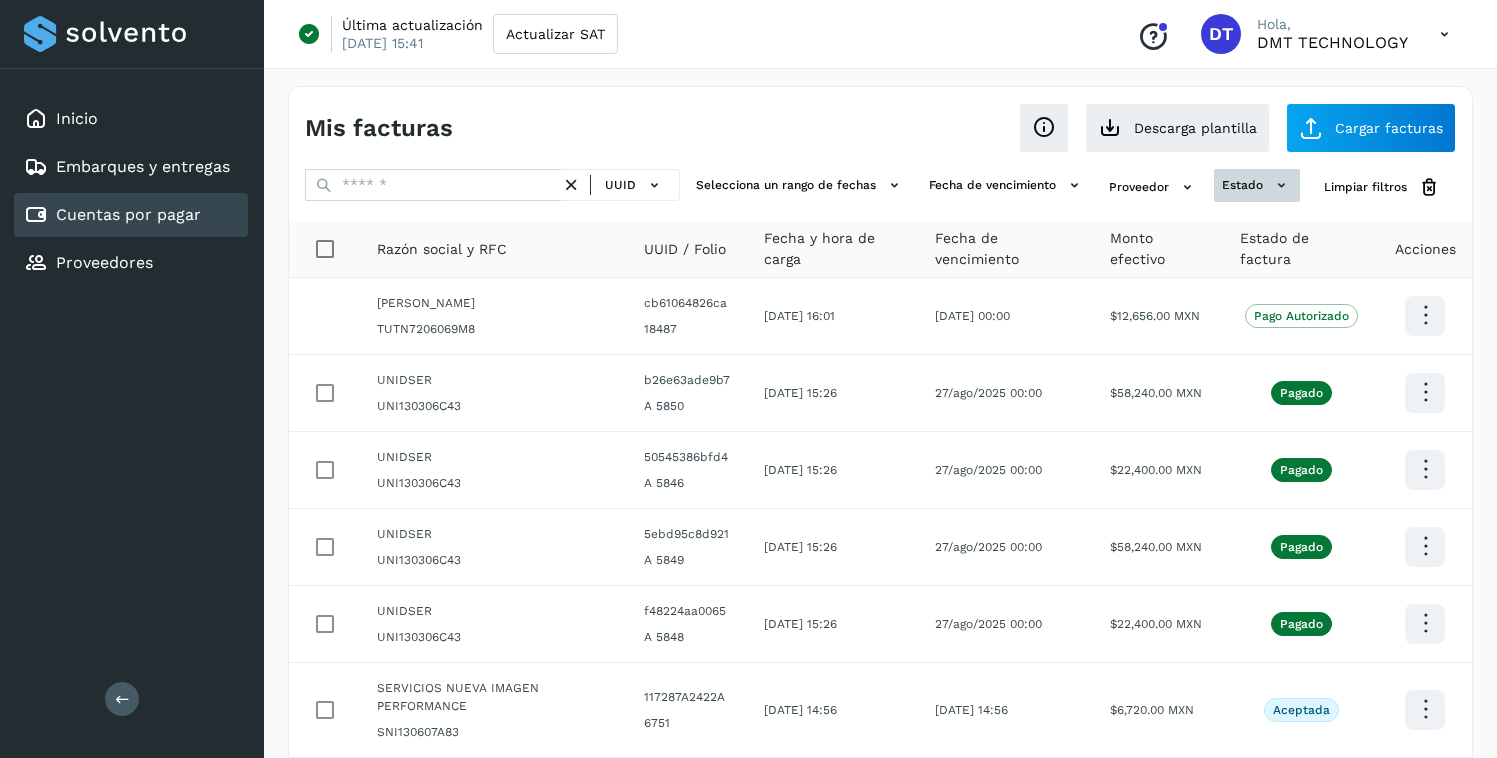 click 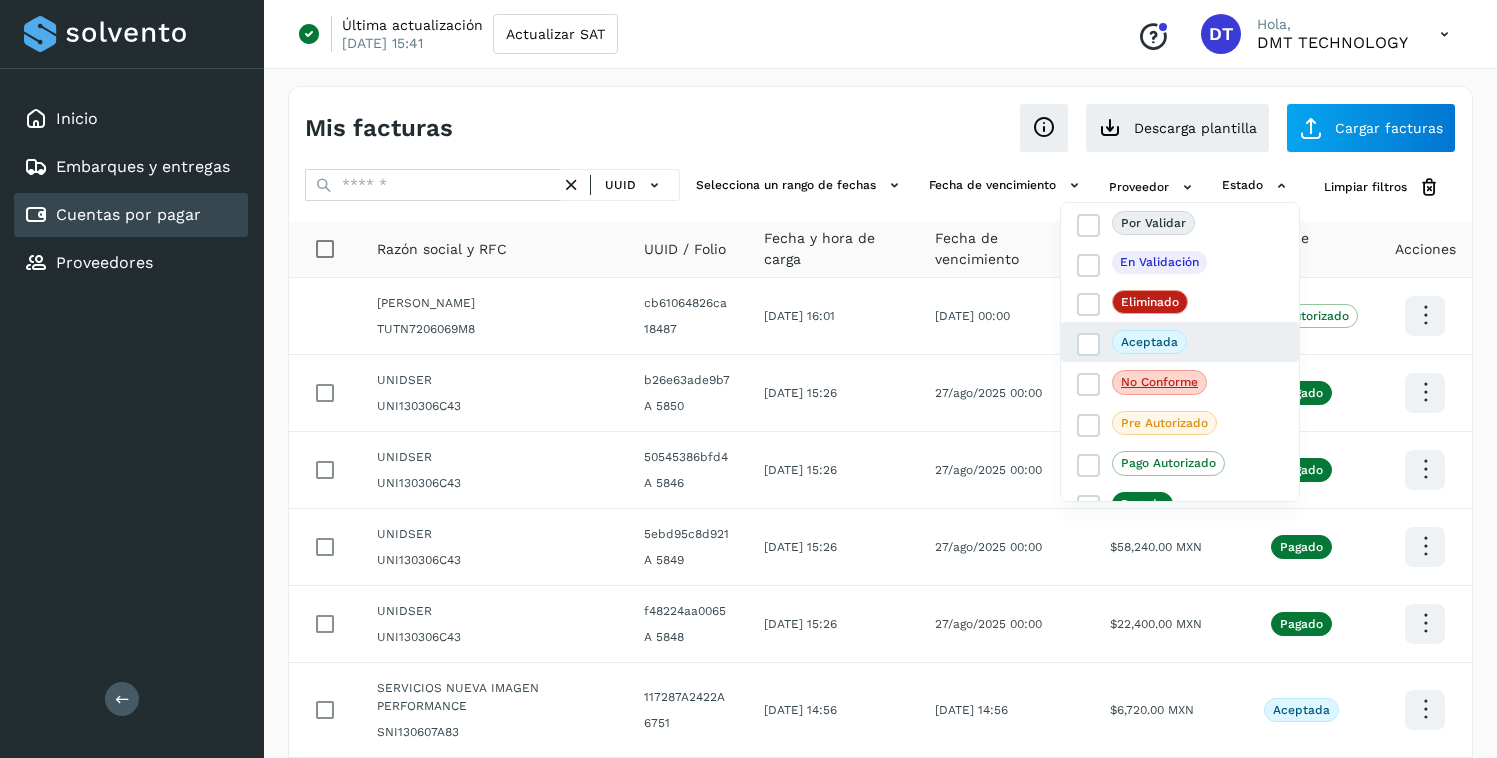 click on "Aceptada" 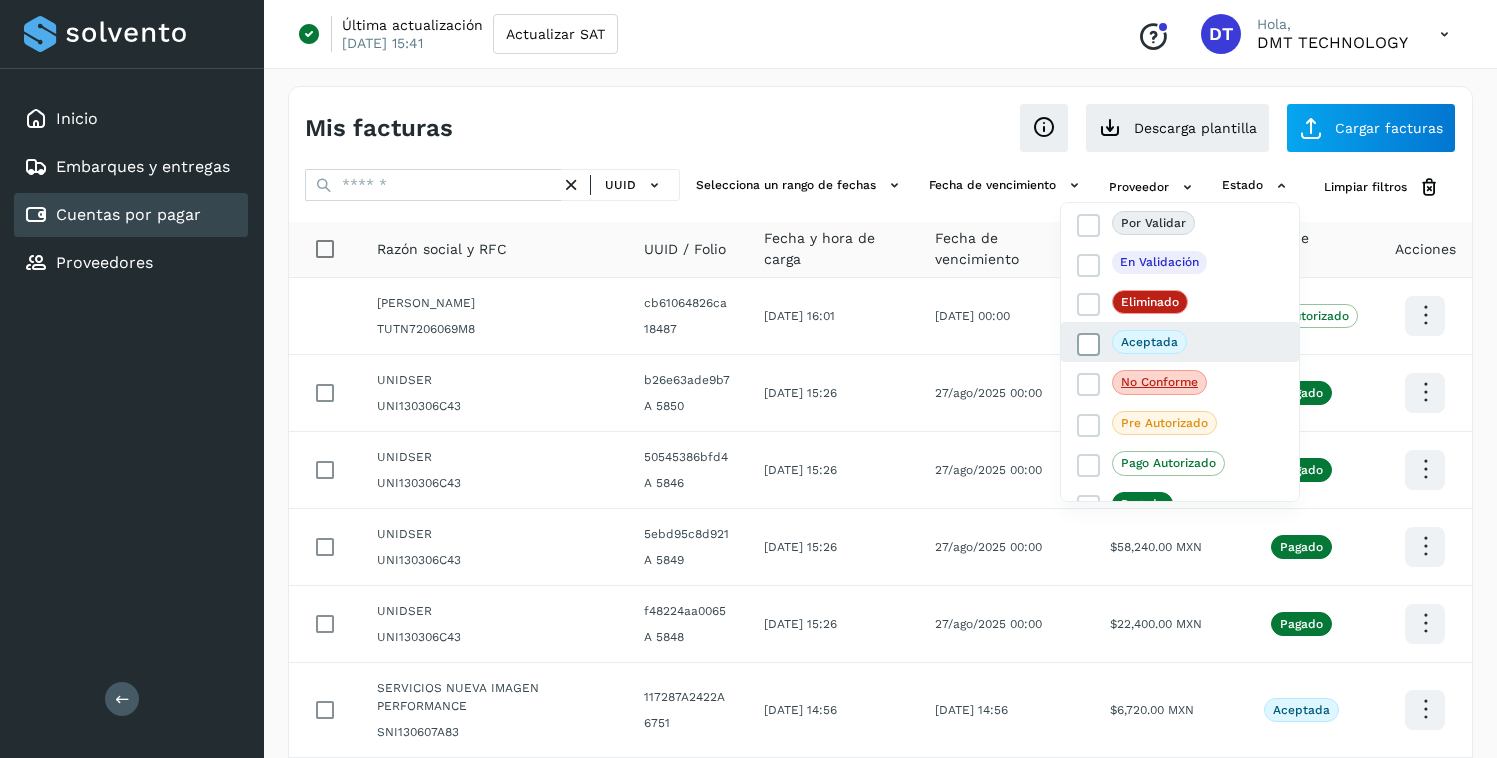 click at bounding box center (1089, 345) 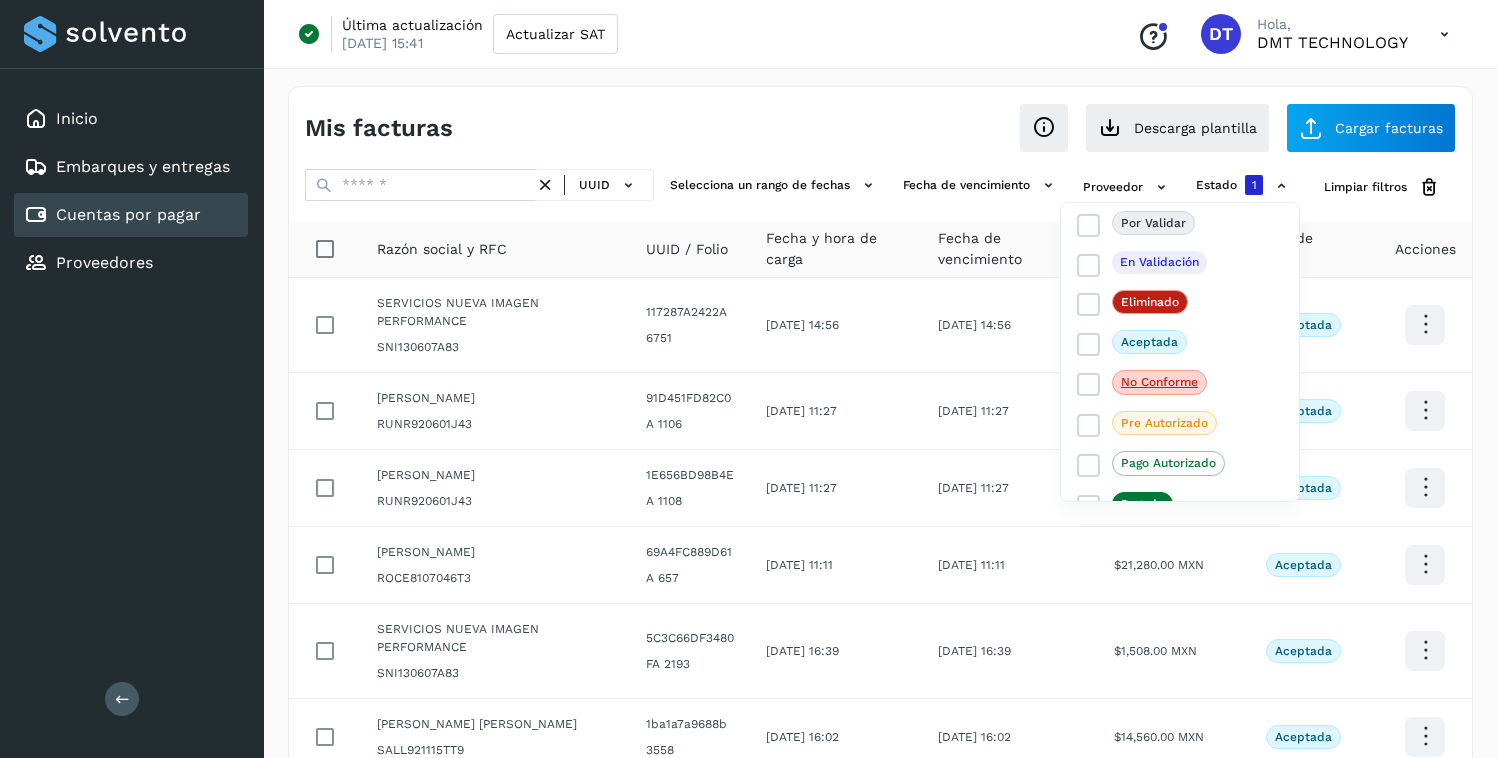 click at bounding box center [748, 379] 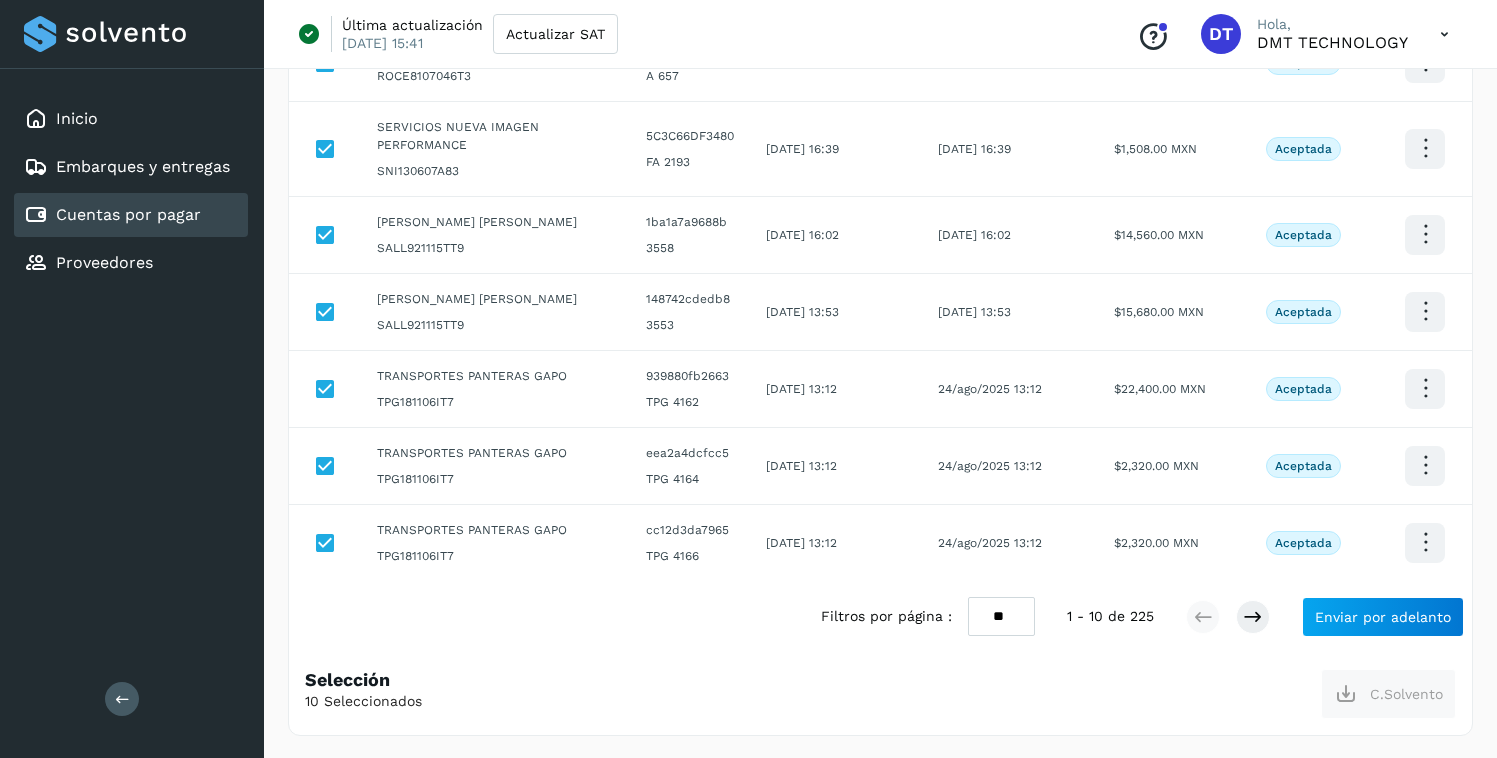scroll, scrollTop: 504, scrollLeft: 0, axis: vertical 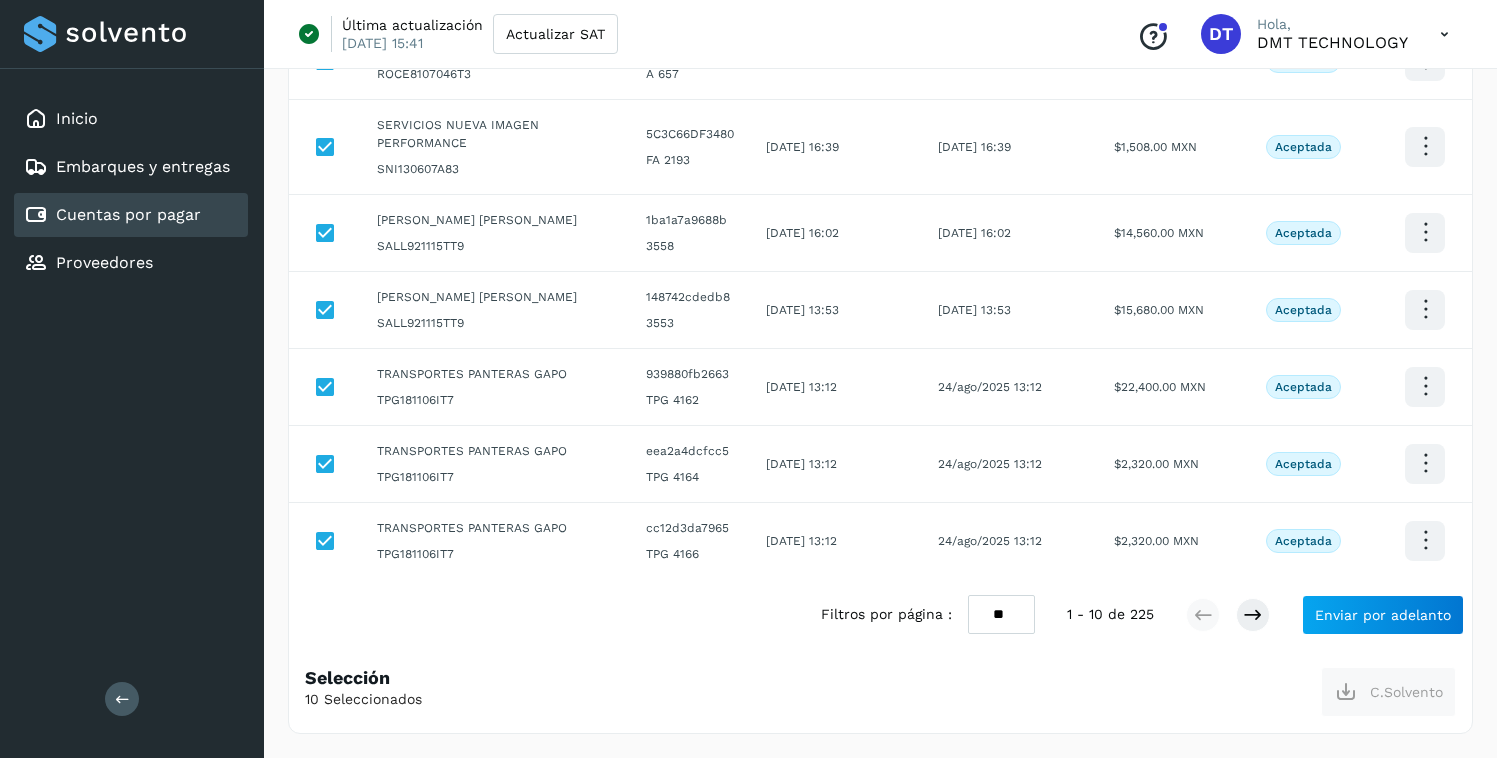 click on "** ** **" at bounding box center [1001, 614] 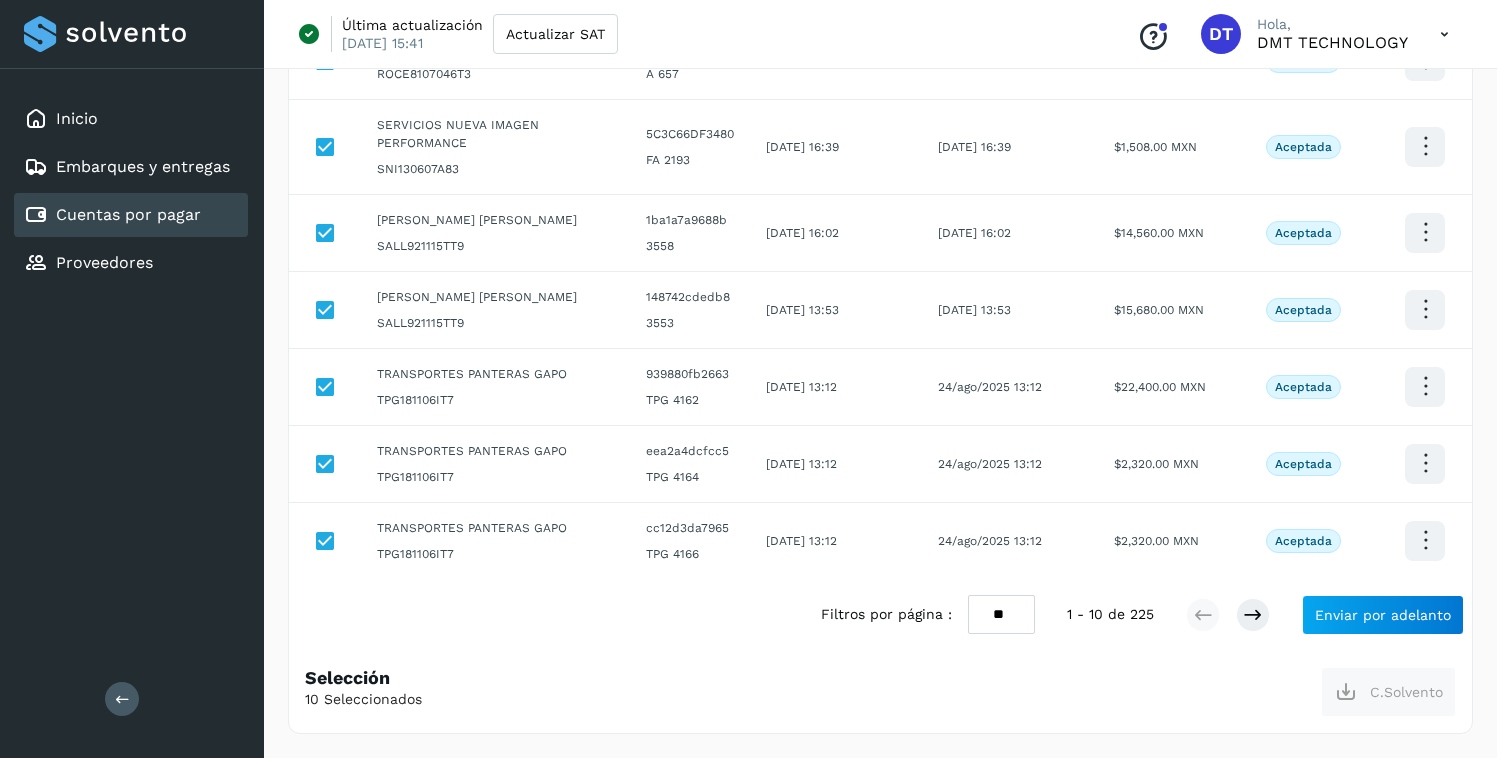 select on "**" 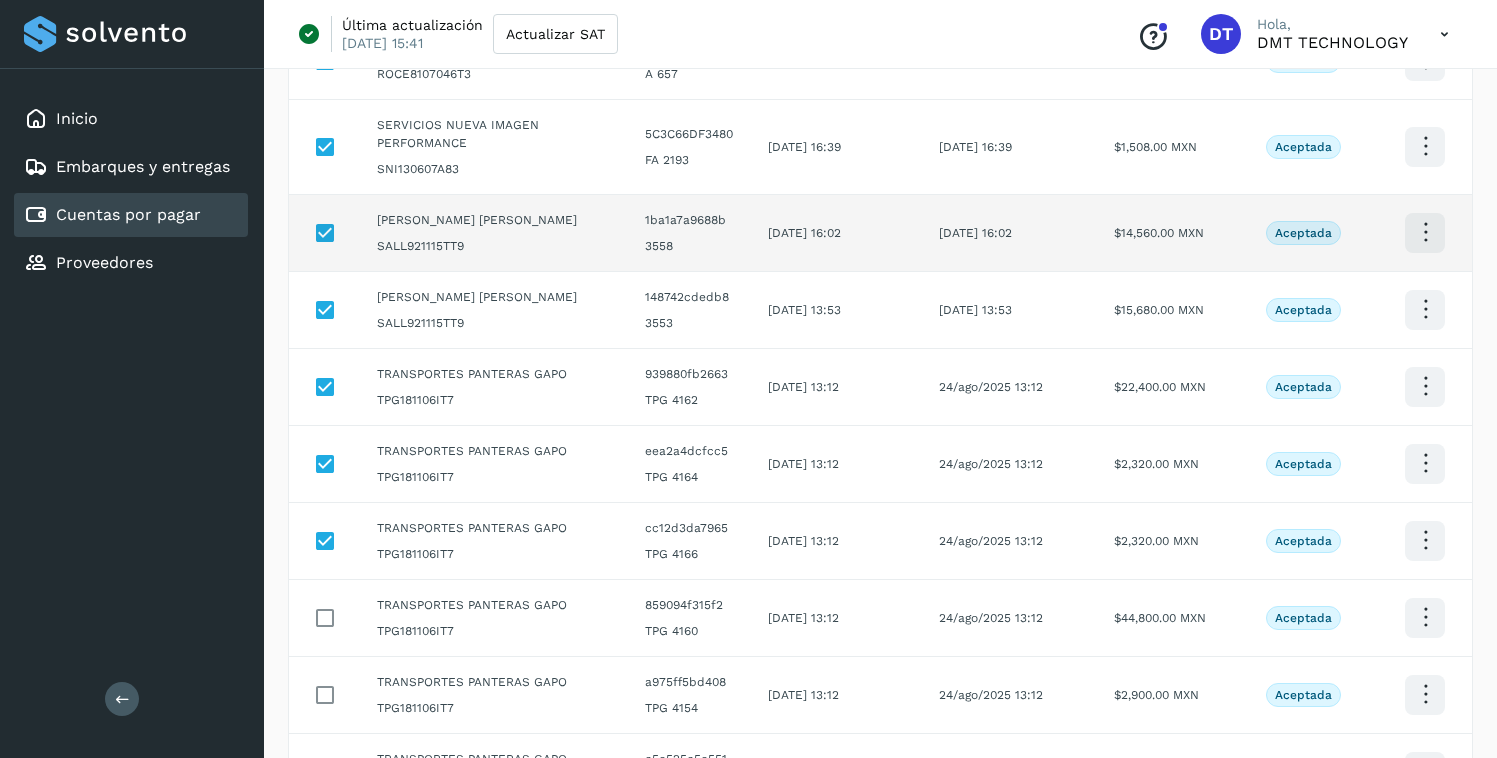 scroll, scrollTop: 0, scrollLeft: 0, axis: both 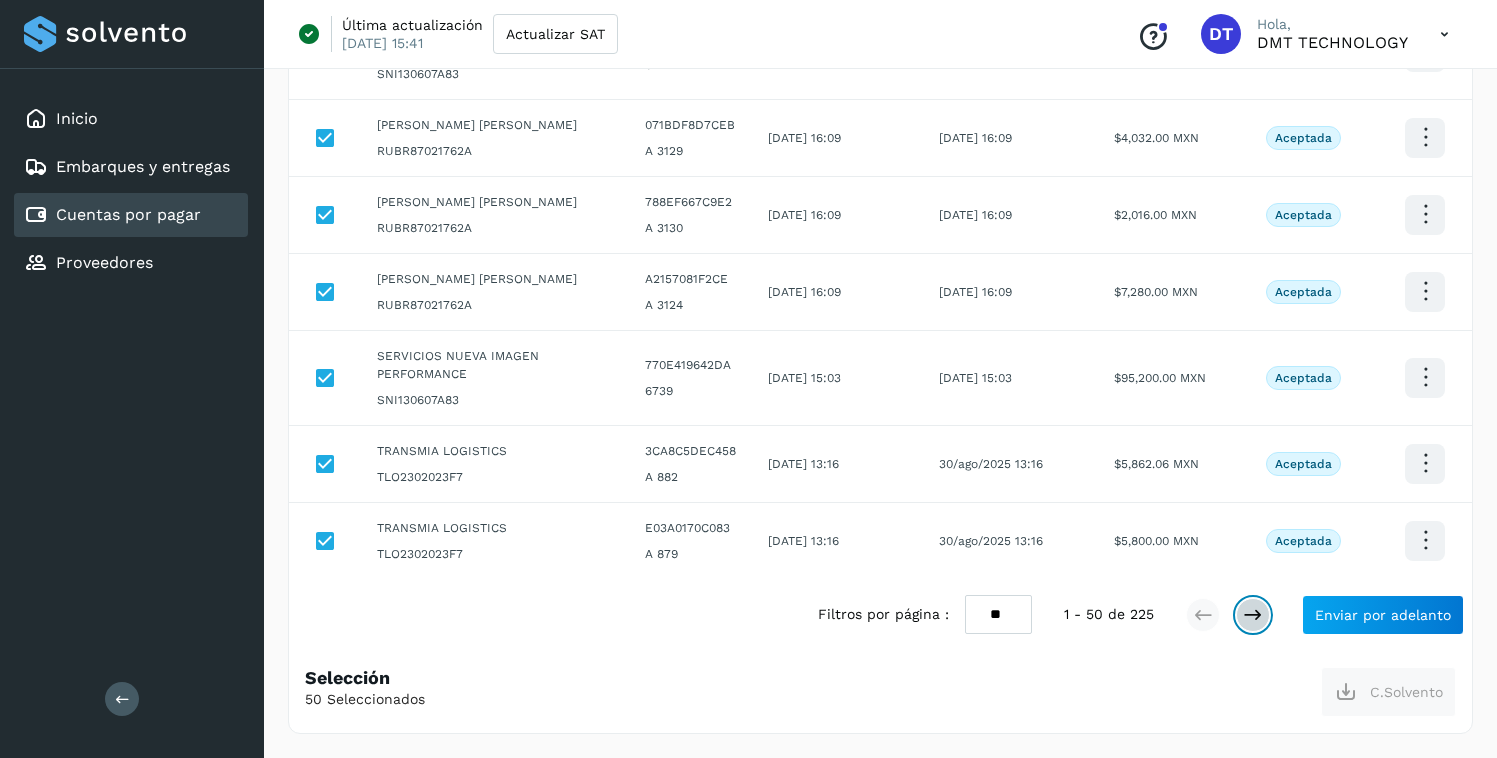 click at bounding box center [1253, 615] 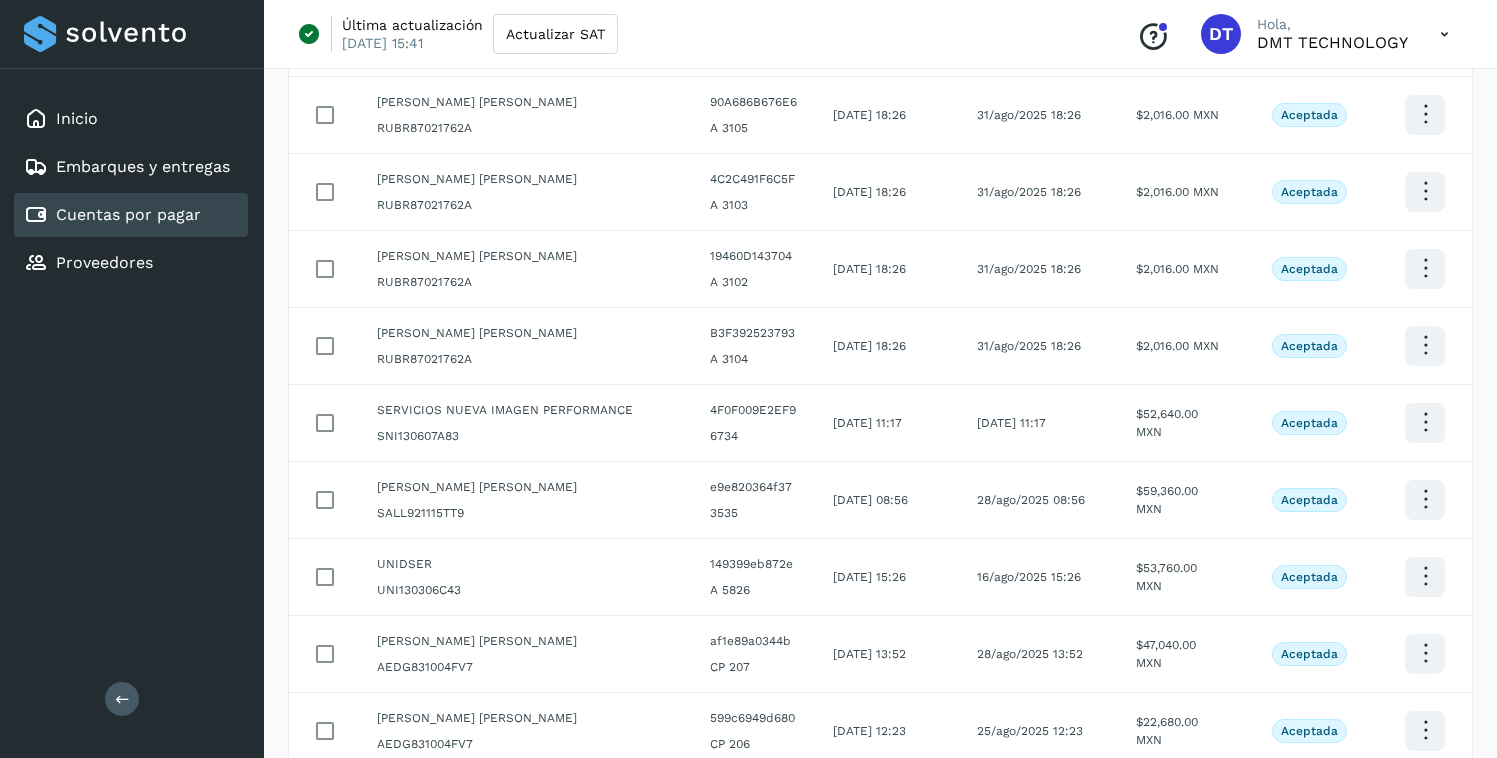 scroll, scrollTop: 0, scrollLeft: 0, axis: both 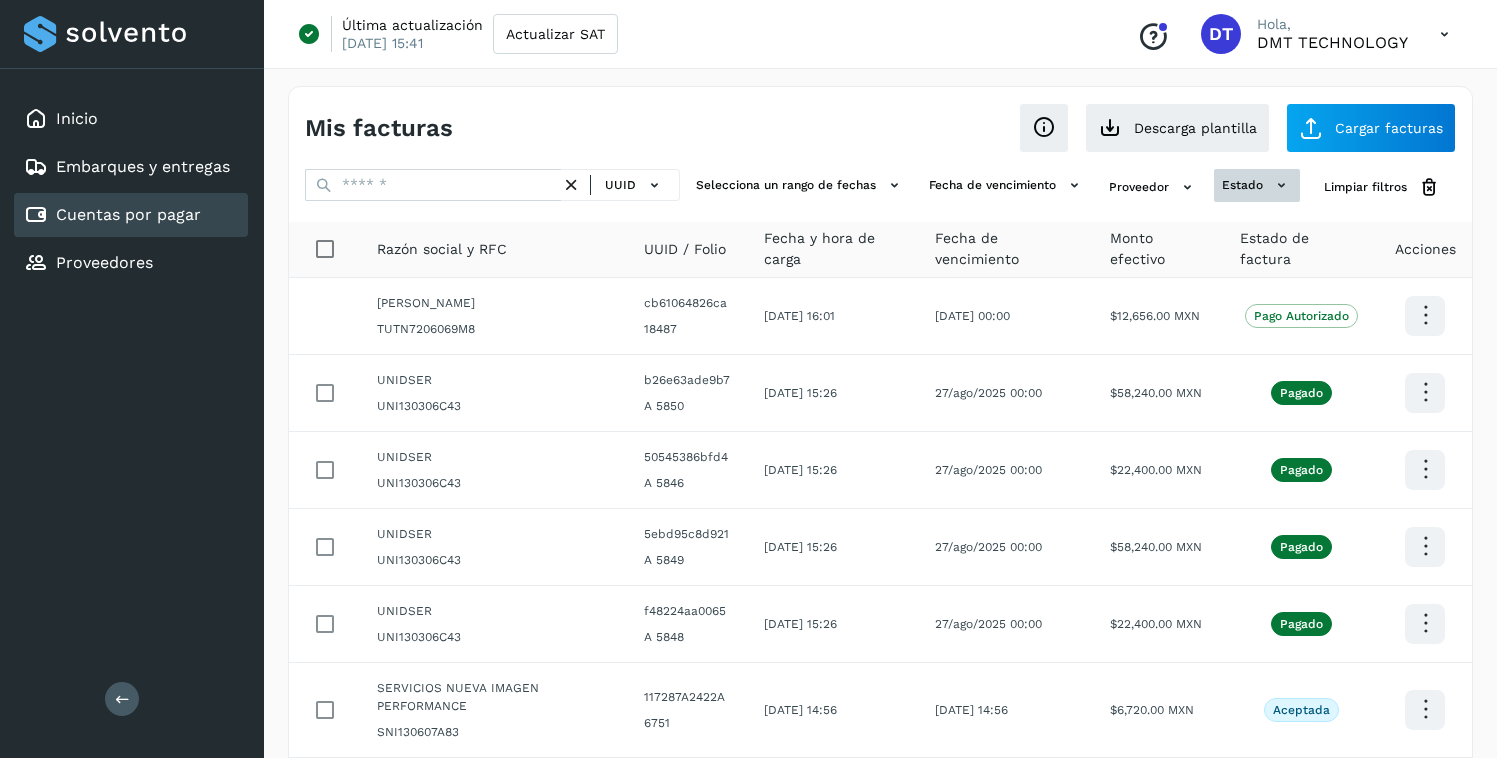 click on "estado" 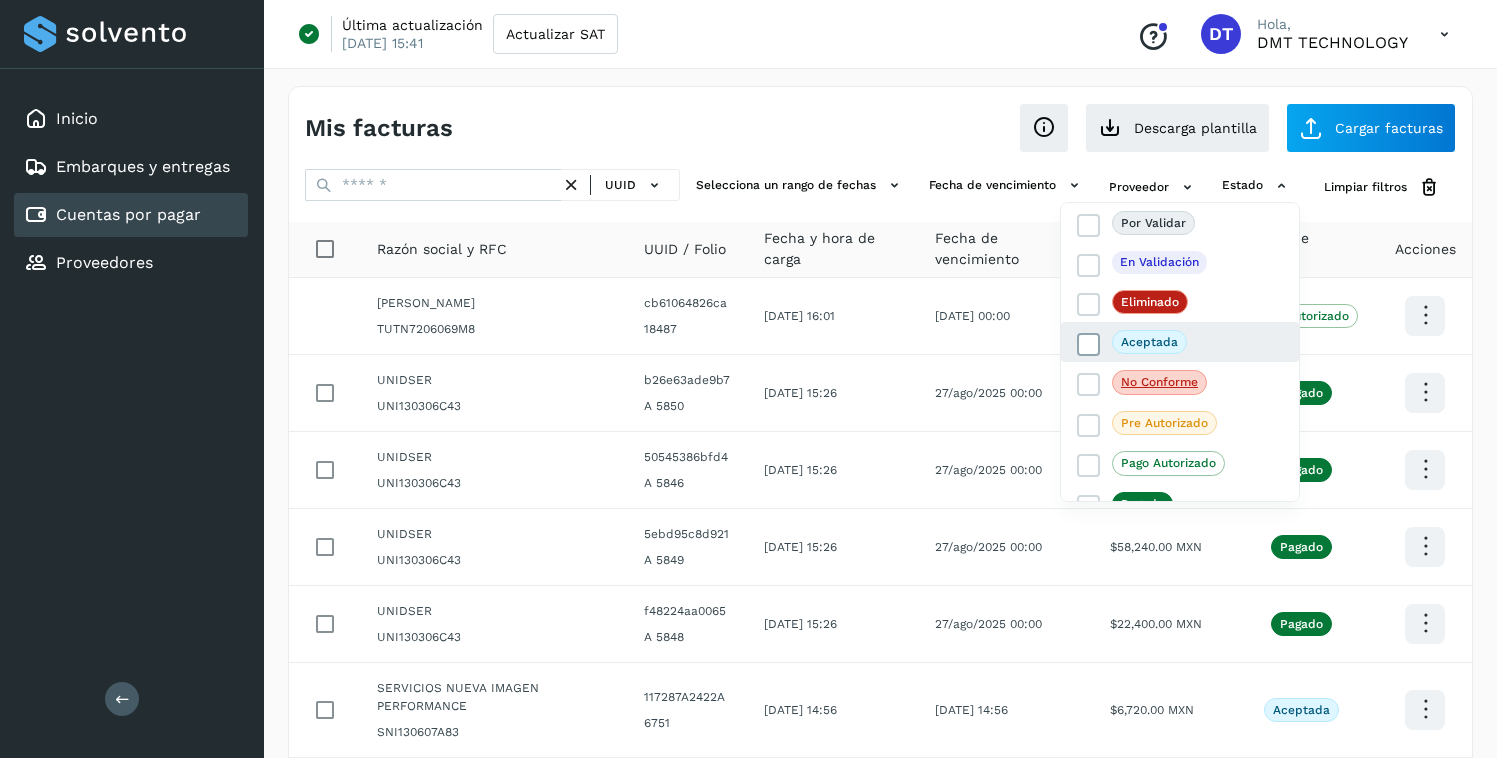 click on "Aceptada" 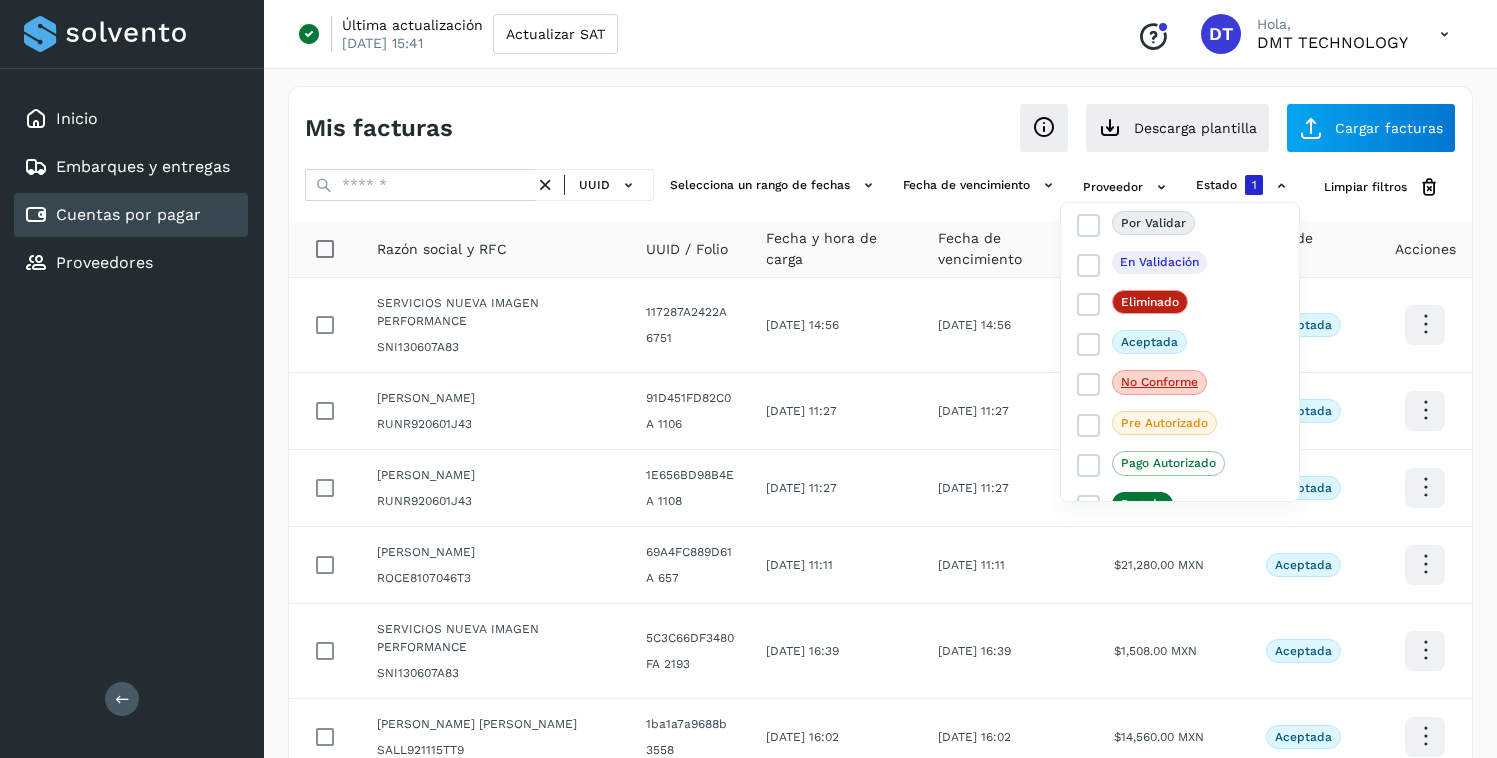 click at bounding box center (748, 379) 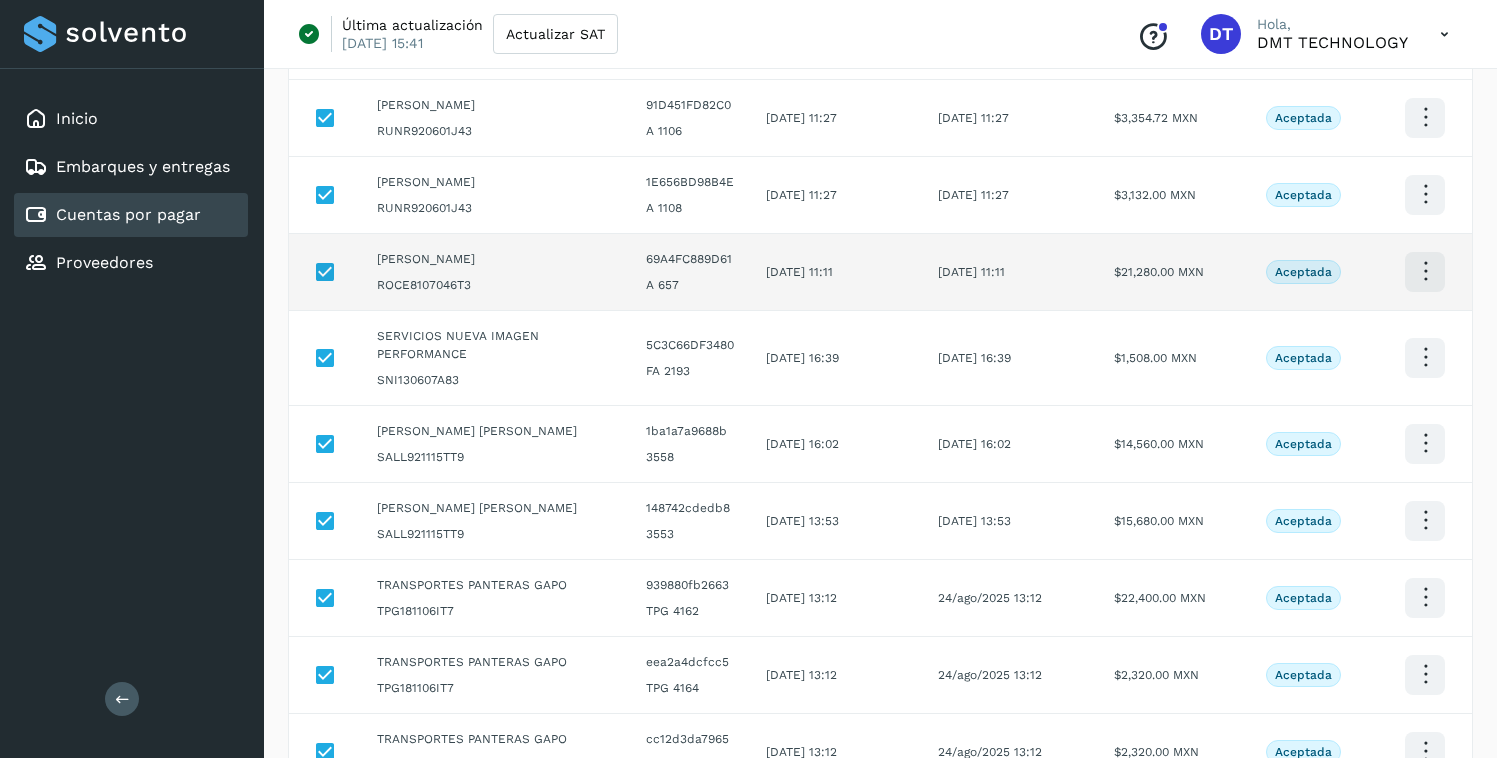 scroll, scrollTop: 504, scrollLeft: 0, axis: vertical 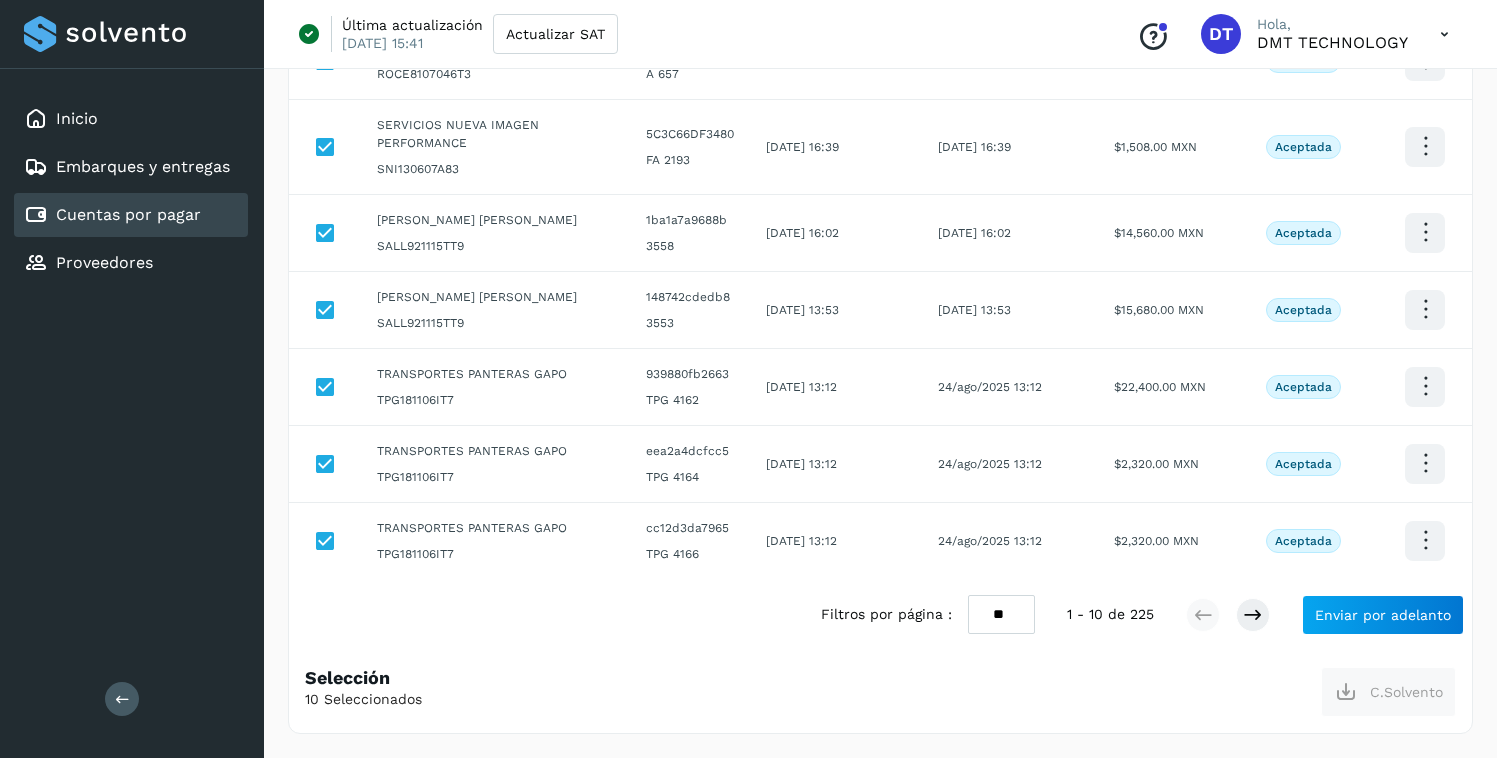 click on "** ** **" at bounding box center (1001, 614) 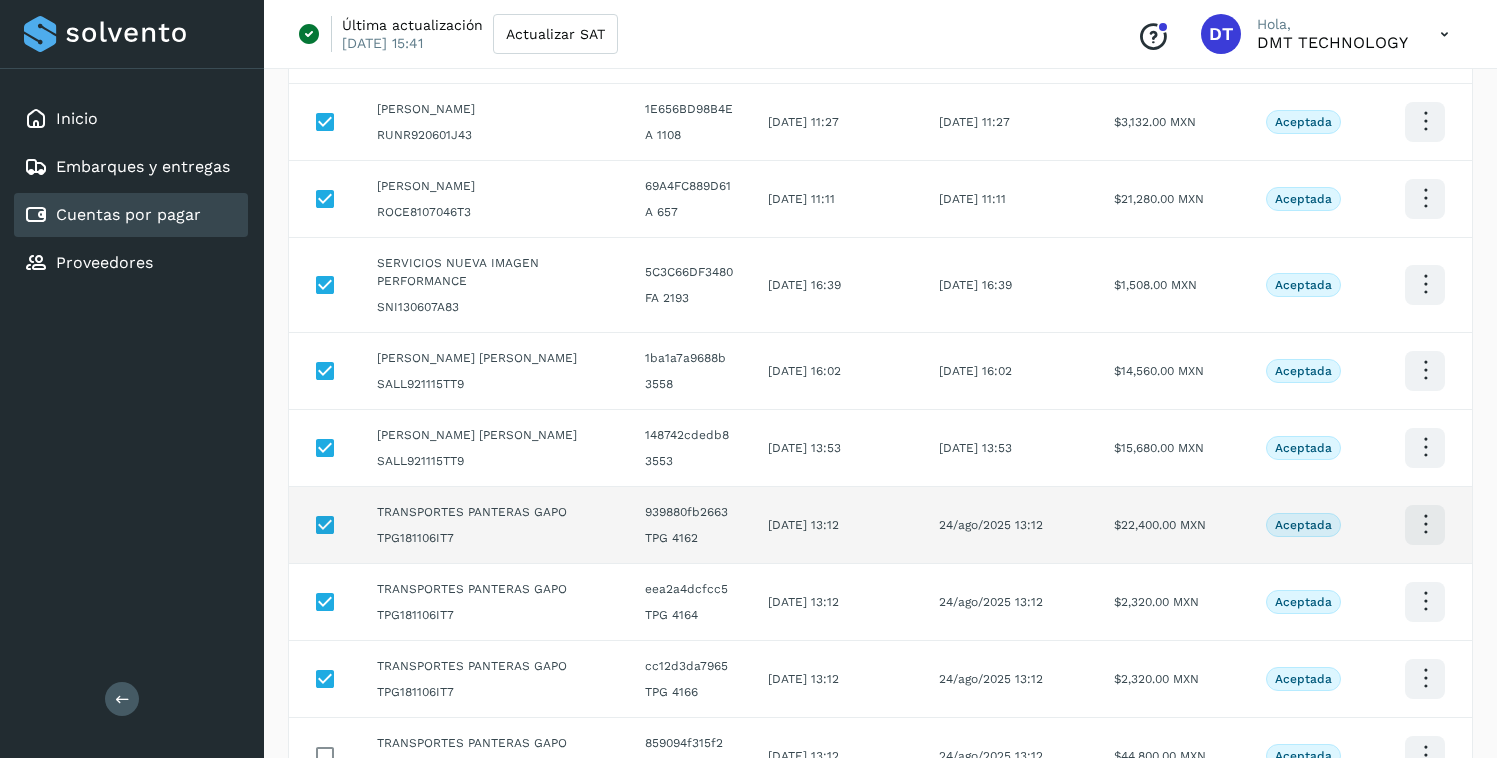 scroll, scrollTop: 0, scrollLeft: 0, axis: both 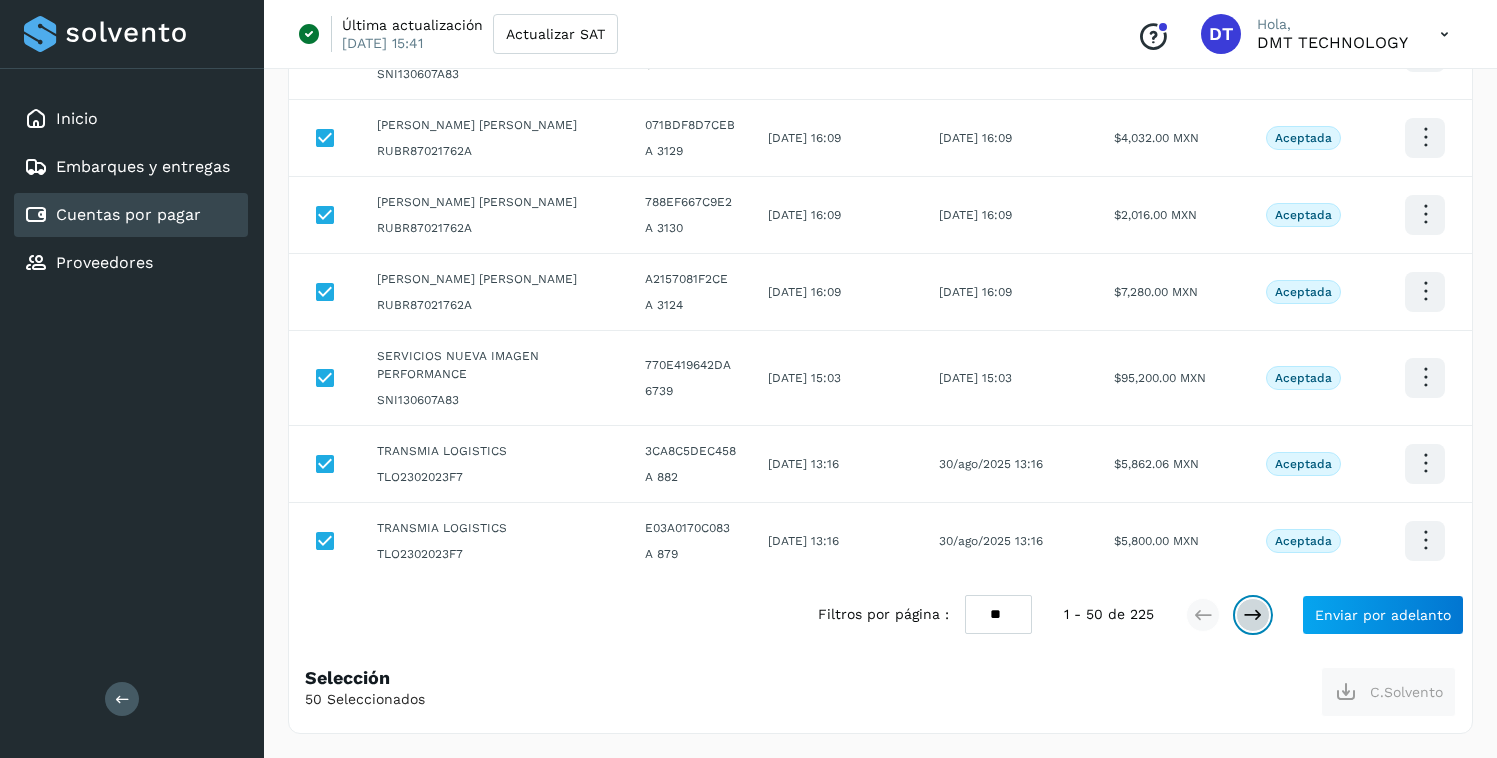 click at bounding box center (1253, 615) 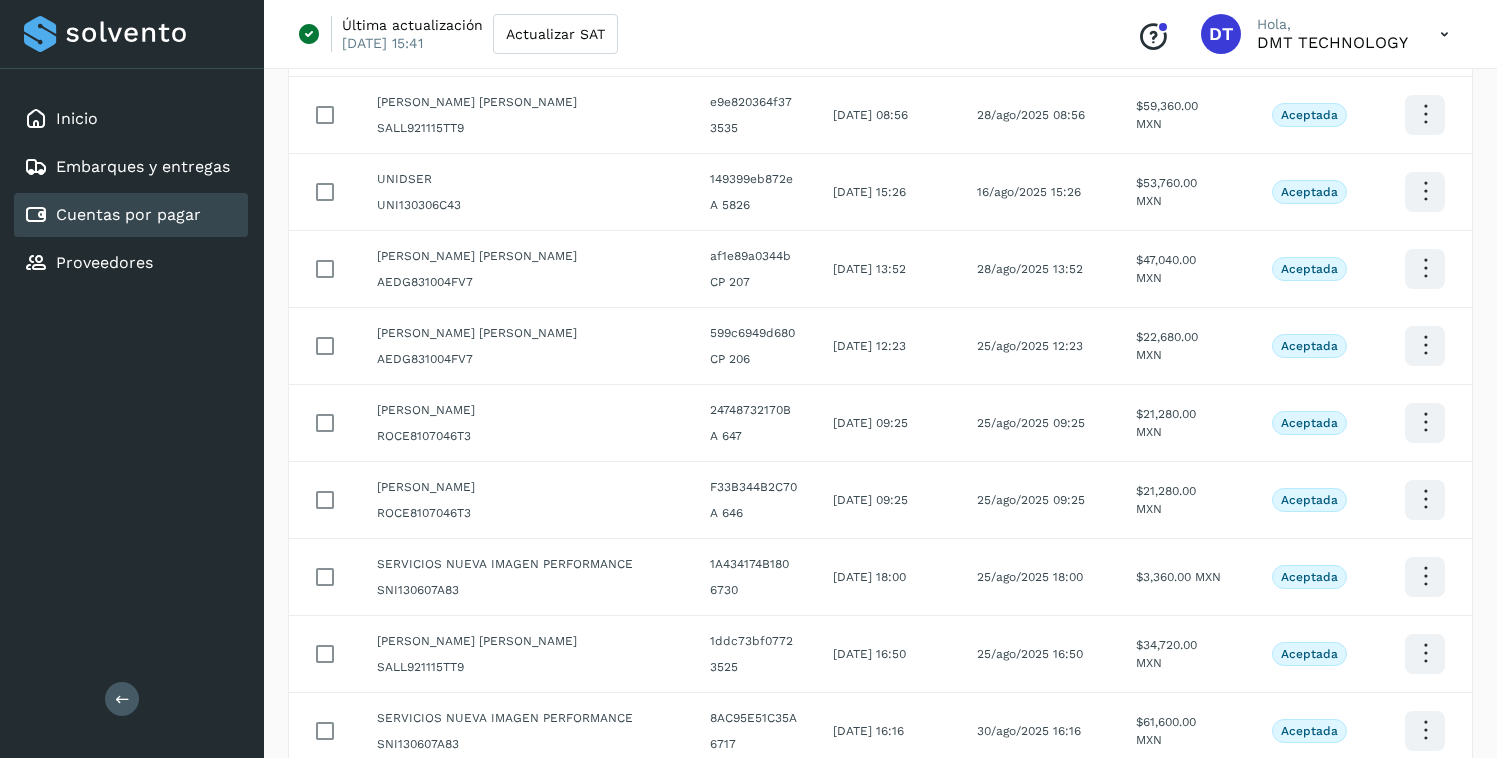 scroll, scrollTop: 0, scrollLeft: 0, axis: both 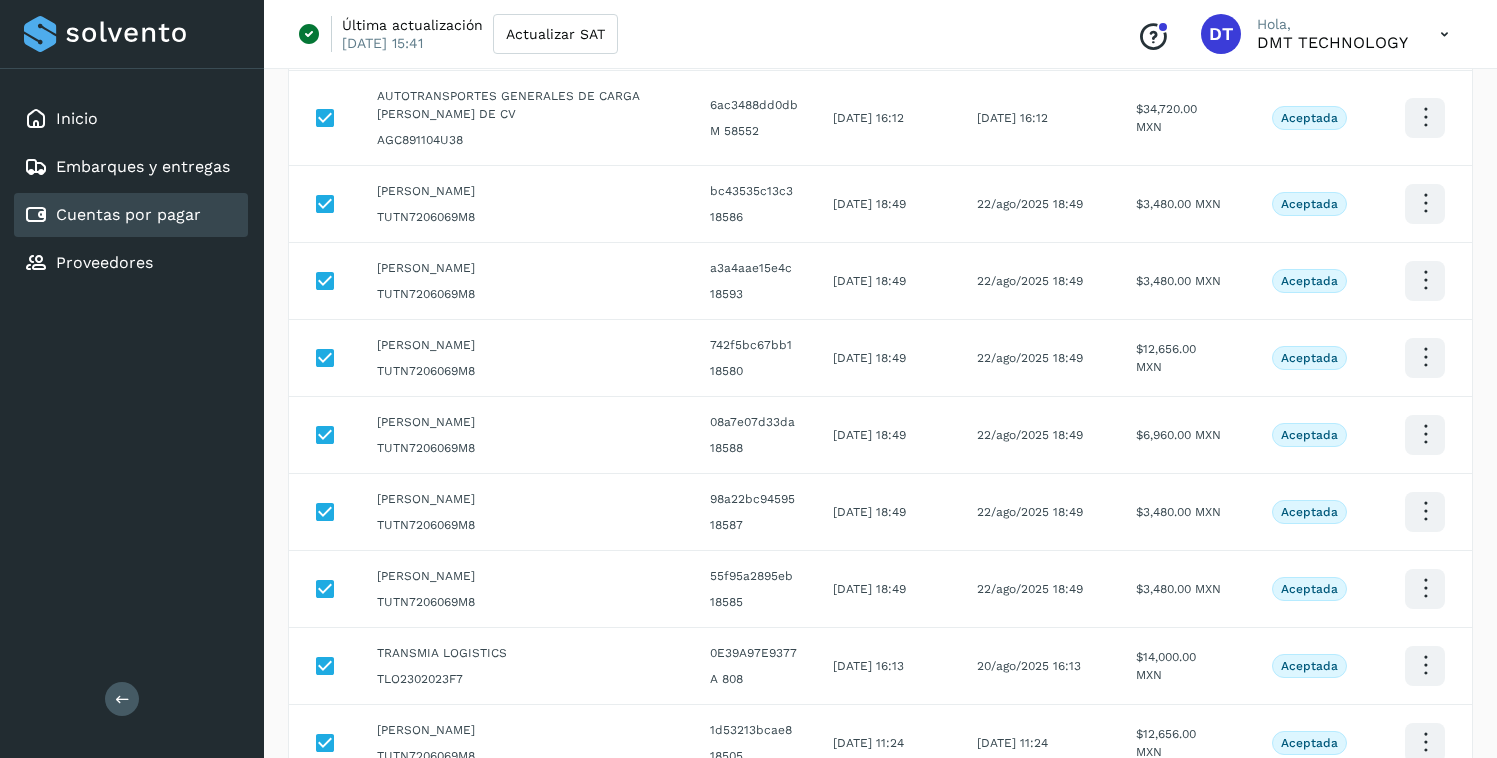 click at bounding box center (1444, 34) 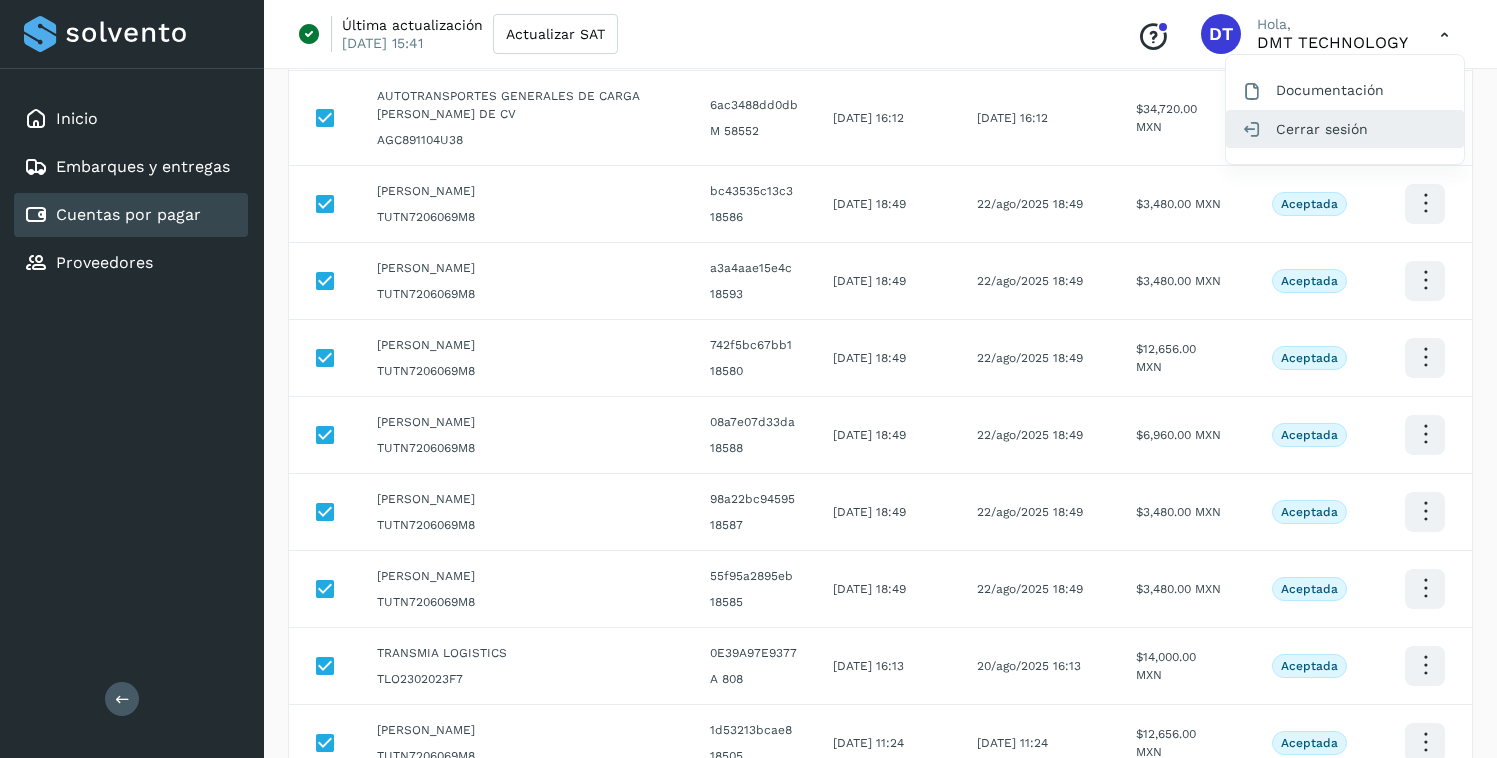 click on "Cerrar sesión" 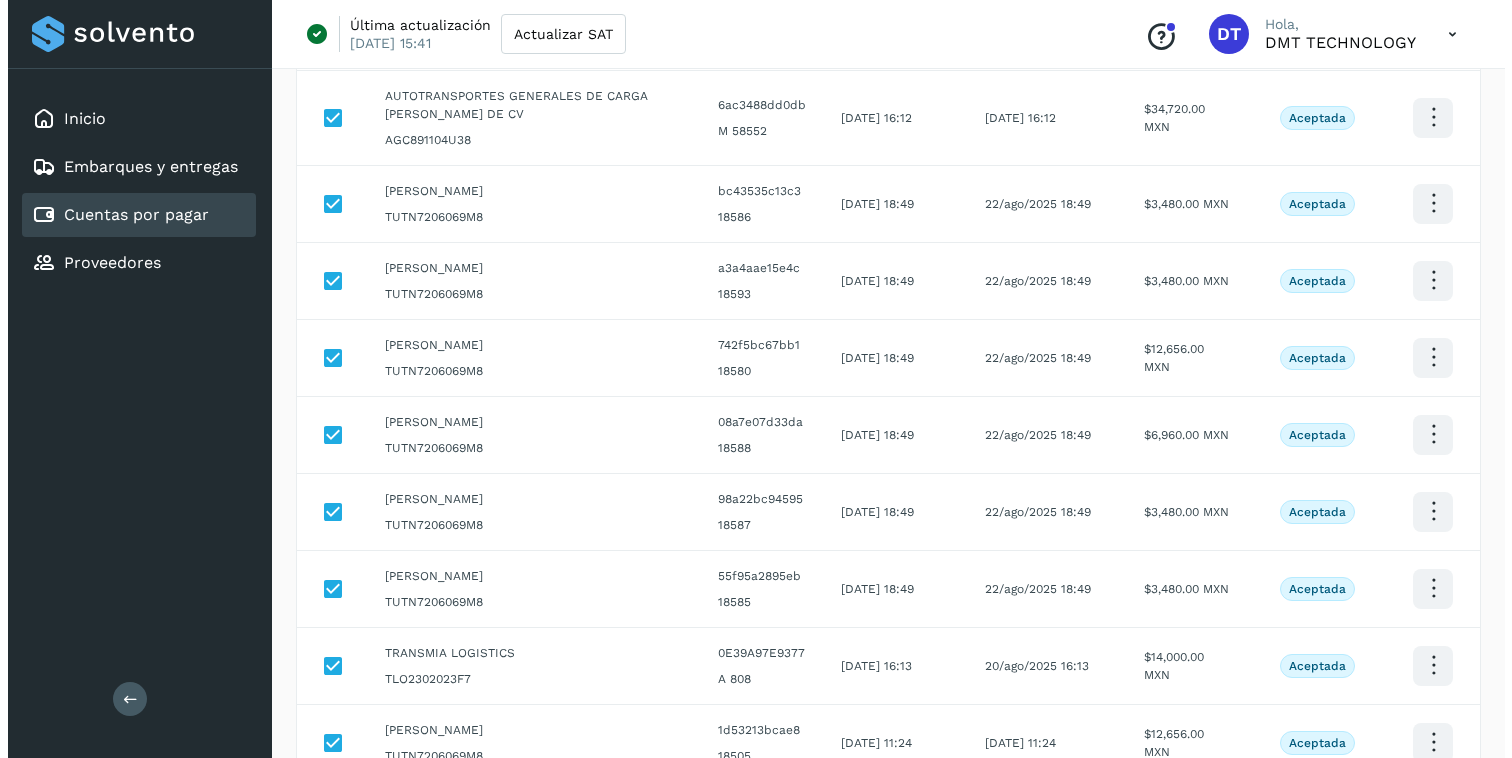 scroll, scrollTop: 0, scrollLeft: 0, axis: both 